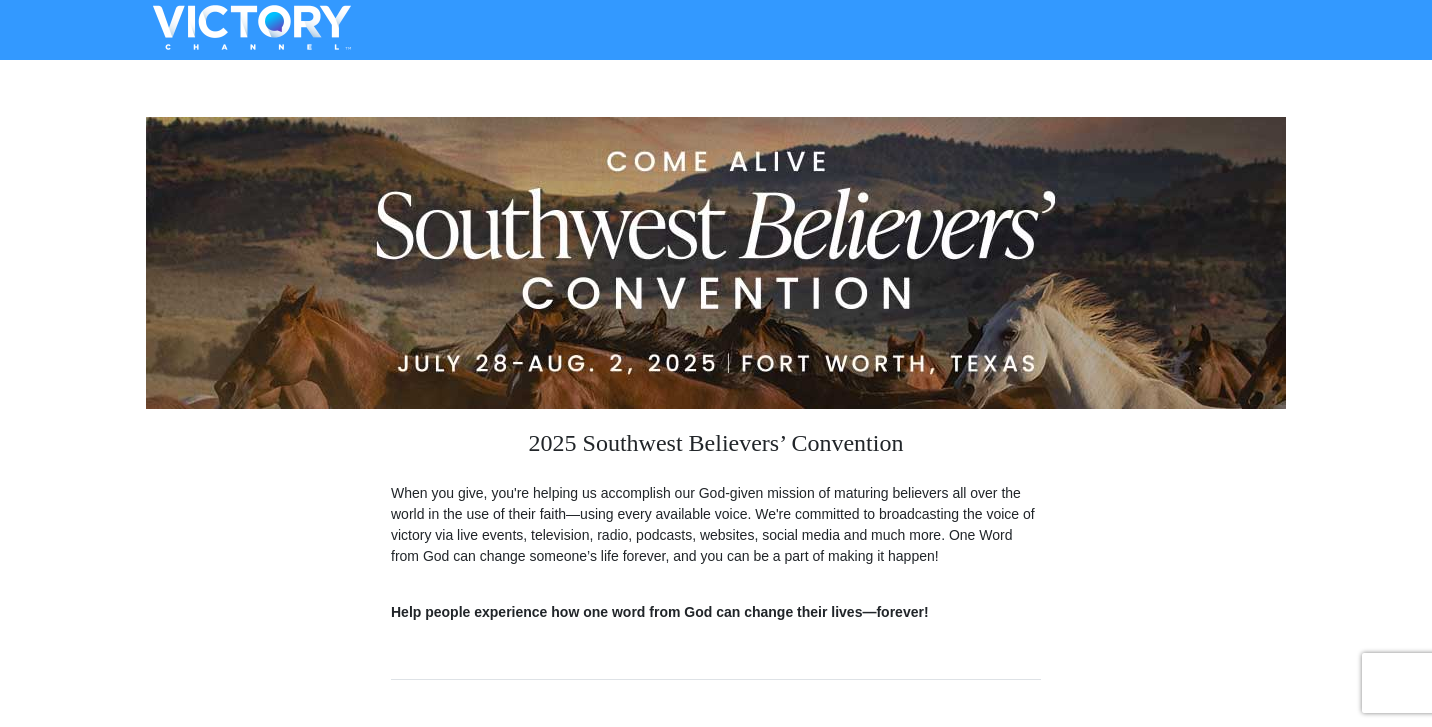 scroll, scrollTop: 0, scrollLeft: 0, axis: both 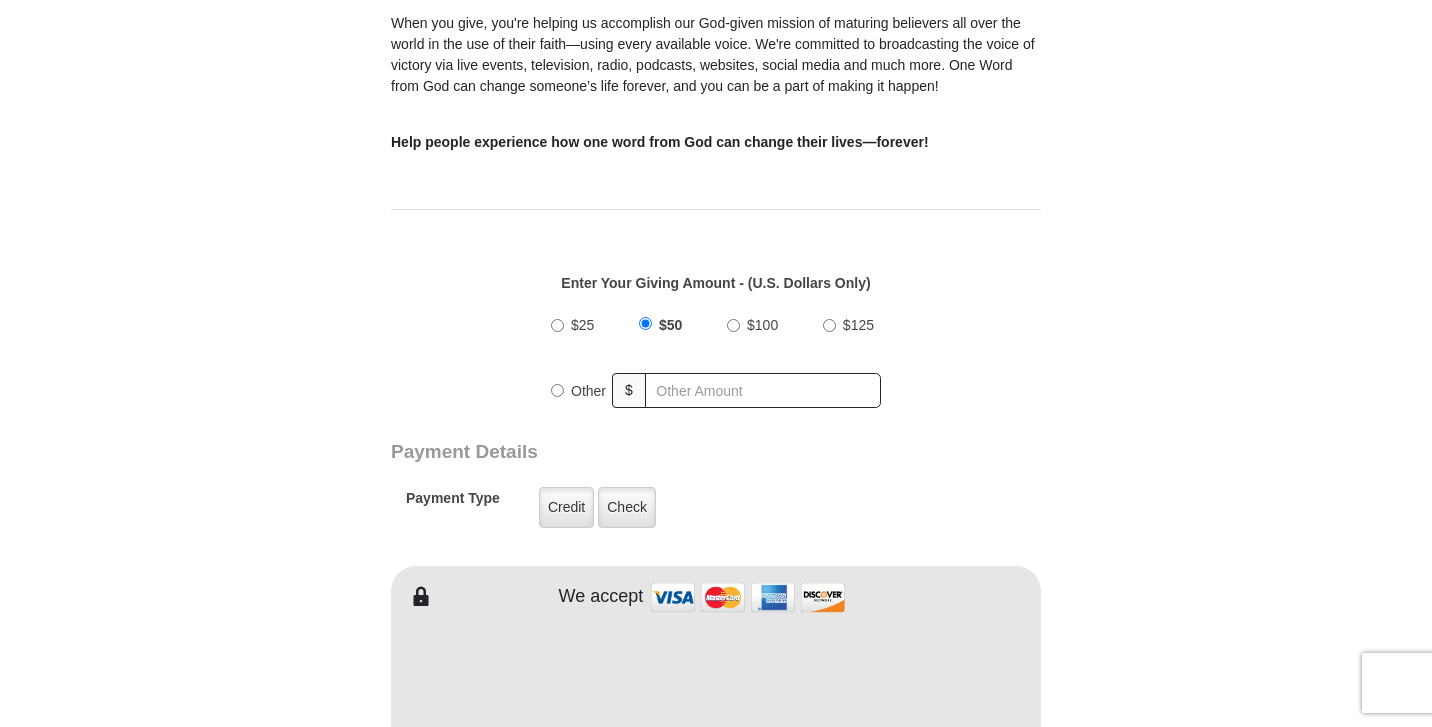 click on "Other" at bounding box center [557, 390] 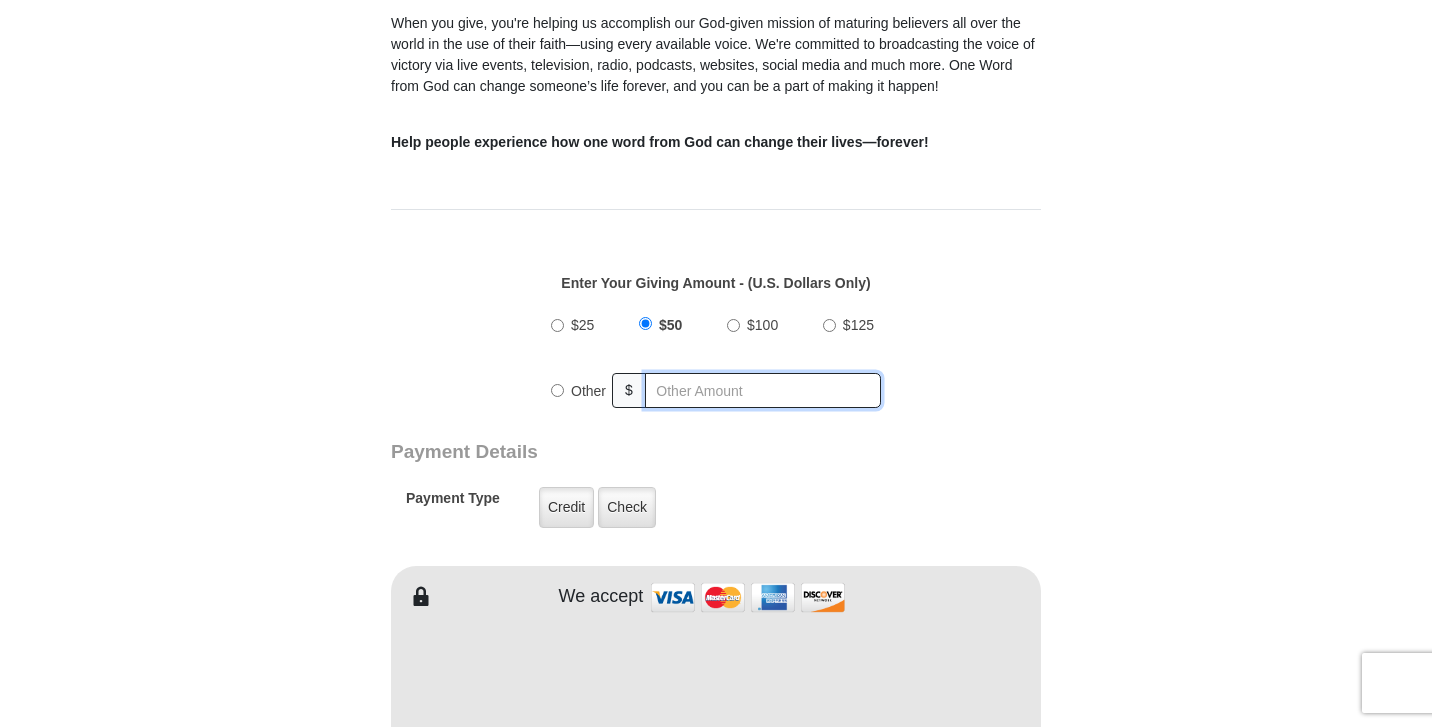 radio on "true" 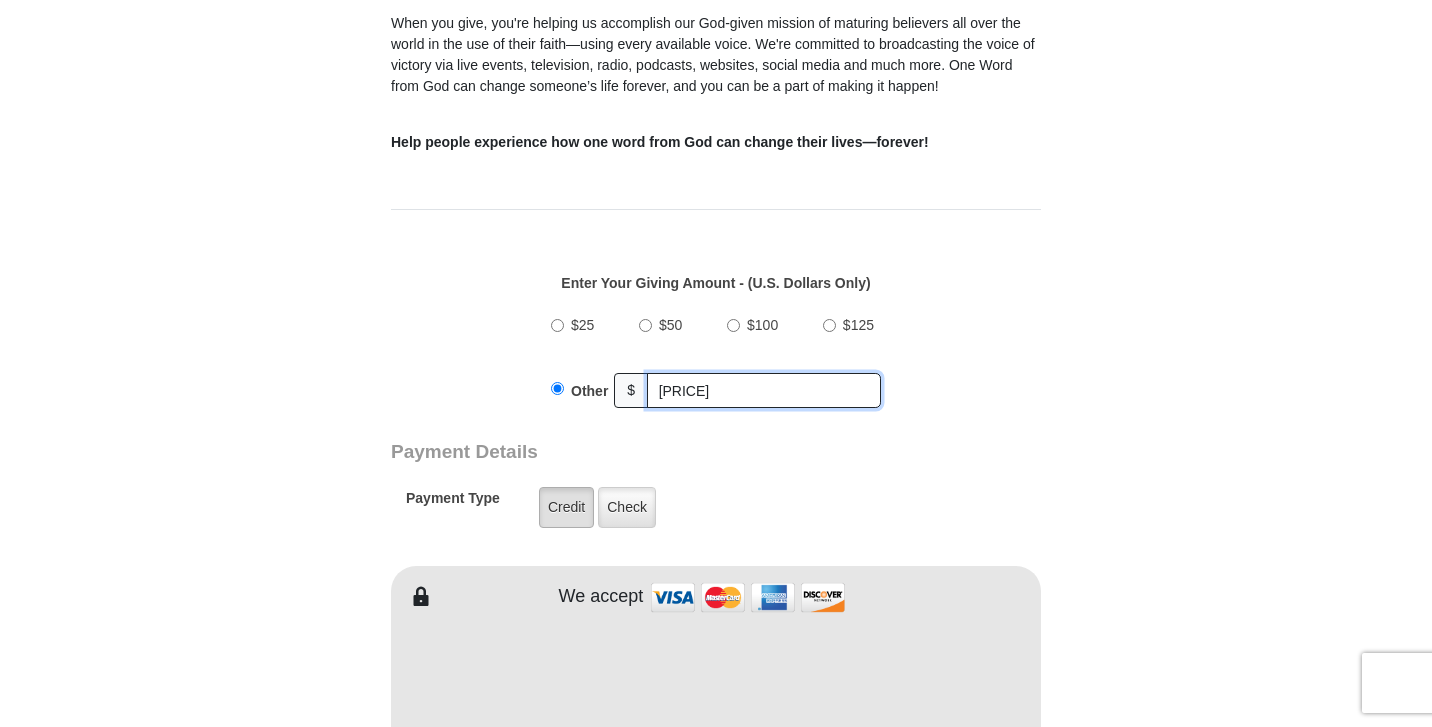 type on "55.00" 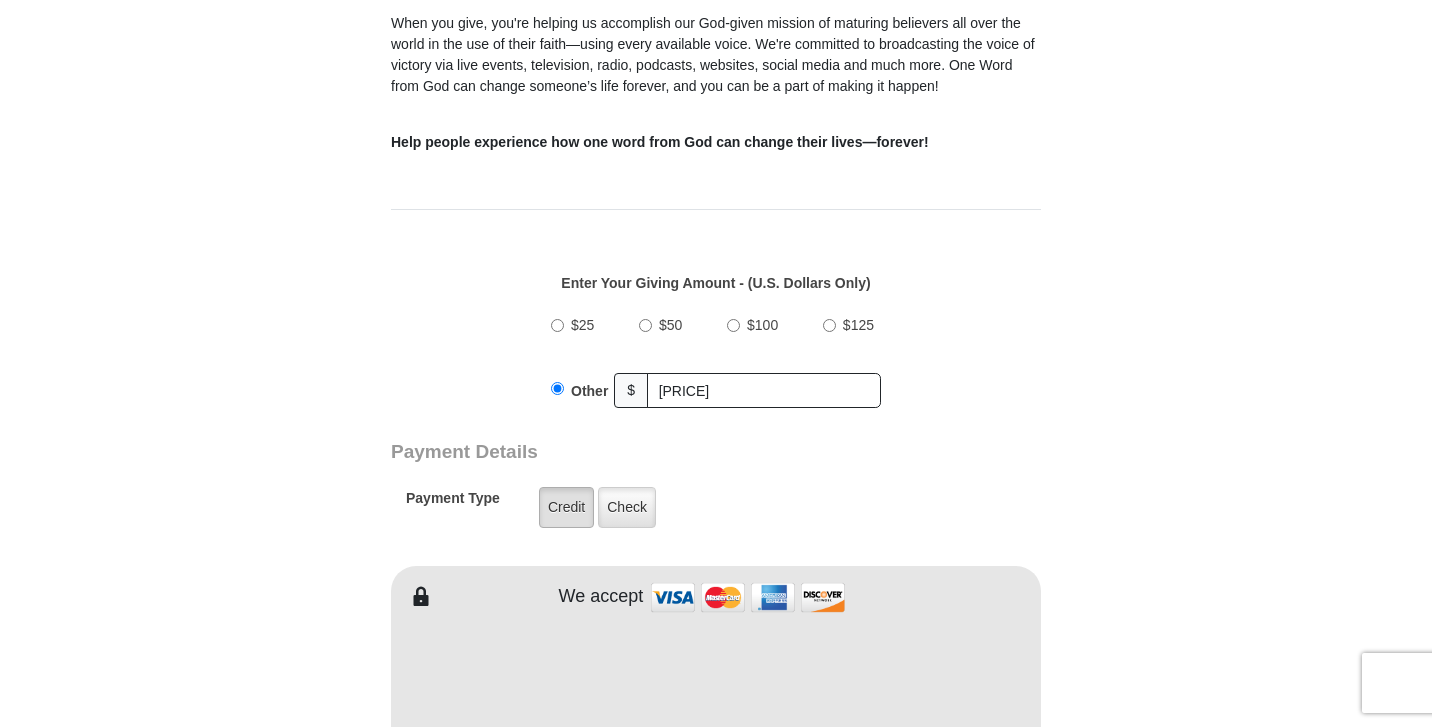 click on "Credit" at bounding box center [566, 507] 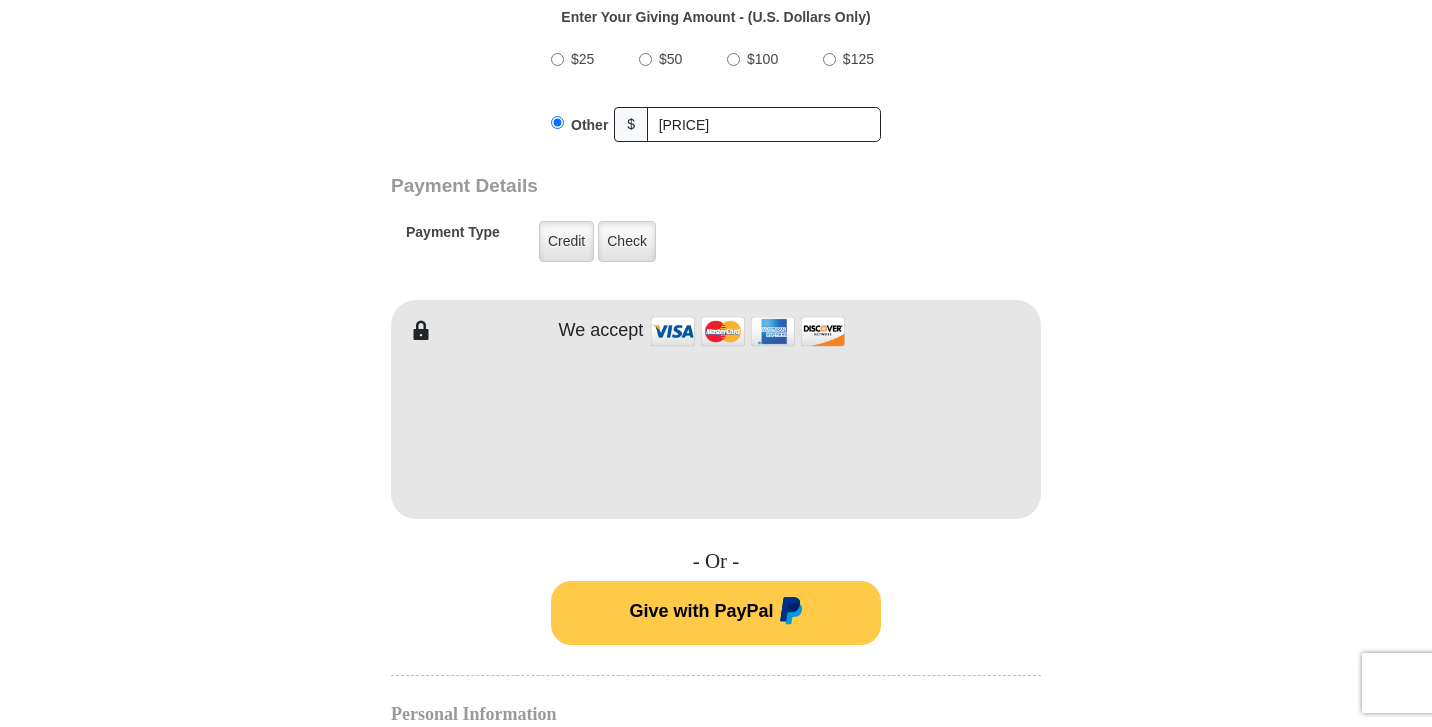 scroll, scrollTop: 746, scrollLeft: 0, axis: vertical 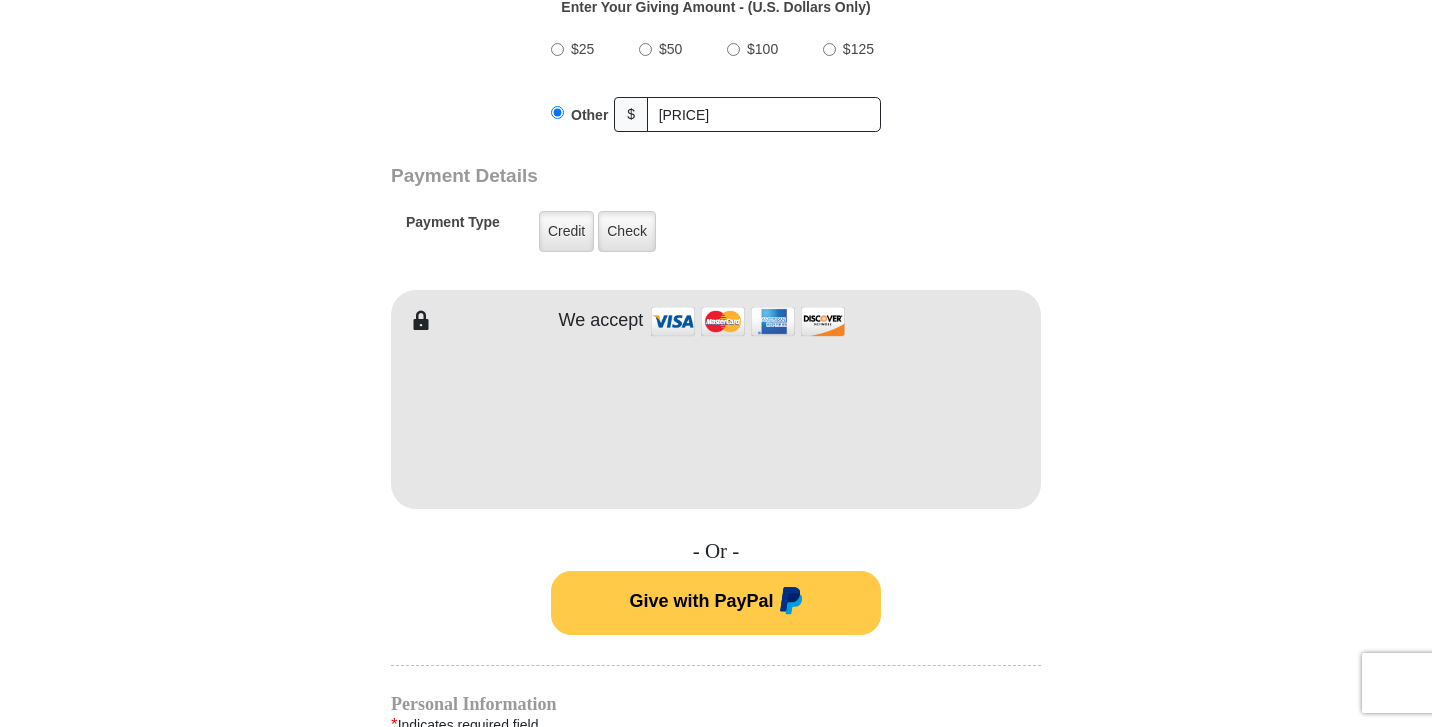 click on "2025 Southwest Believers’ Convention
When you give, you're helping us accomplish our God-given mission of maturing believers all over the world in the use of their faith—using every available voice. We're committed to broadcasting the voice of victory via live events, television, radio, podcasts, websites, social media and much more. One Word from God can change someone’s life forever, and you can be a part of making it happen! Help people experience how one word from God can change their lives—forever!
Enter Your Giving Amount - (U.S. Dollars Only)
Amount must be a valid number
$25 $" at bounding box center (716, 457) 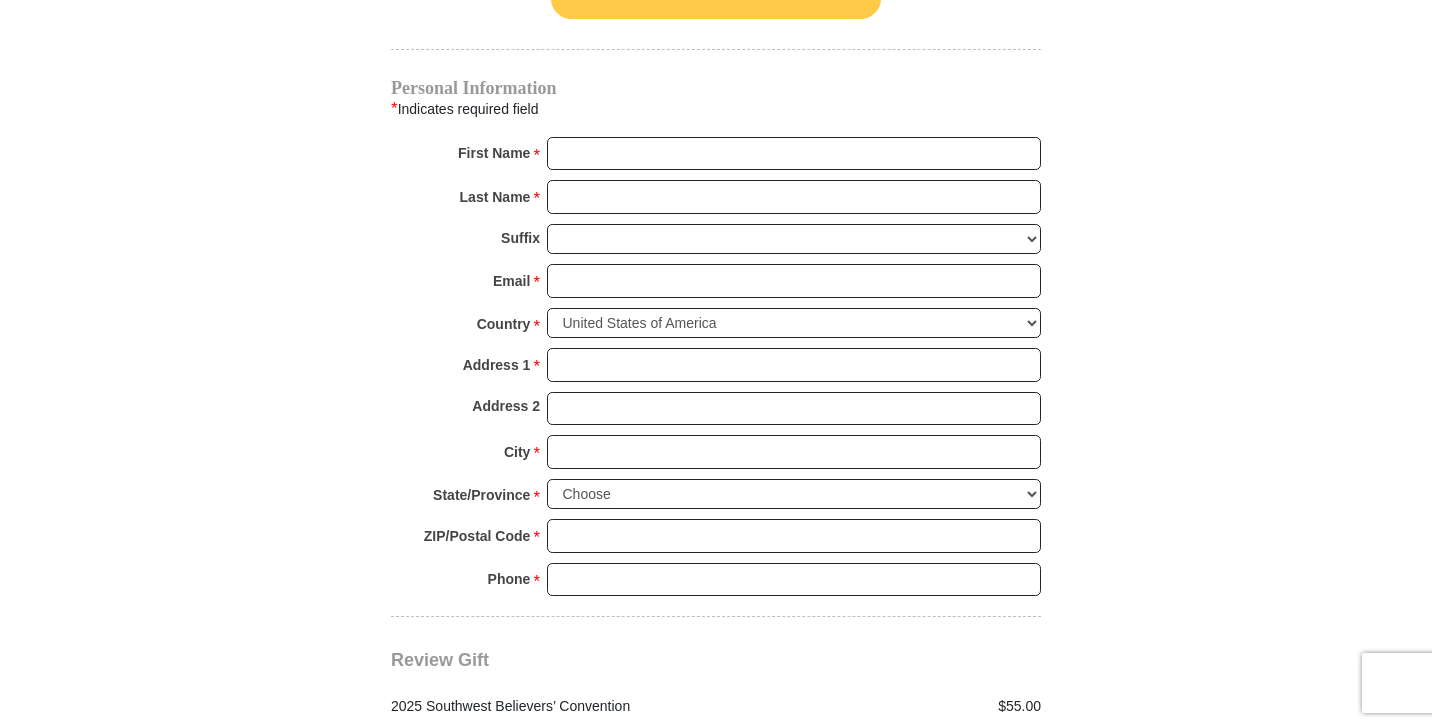scroll, scrollTop: 1366, scrollLeft: 0, axis: vertical 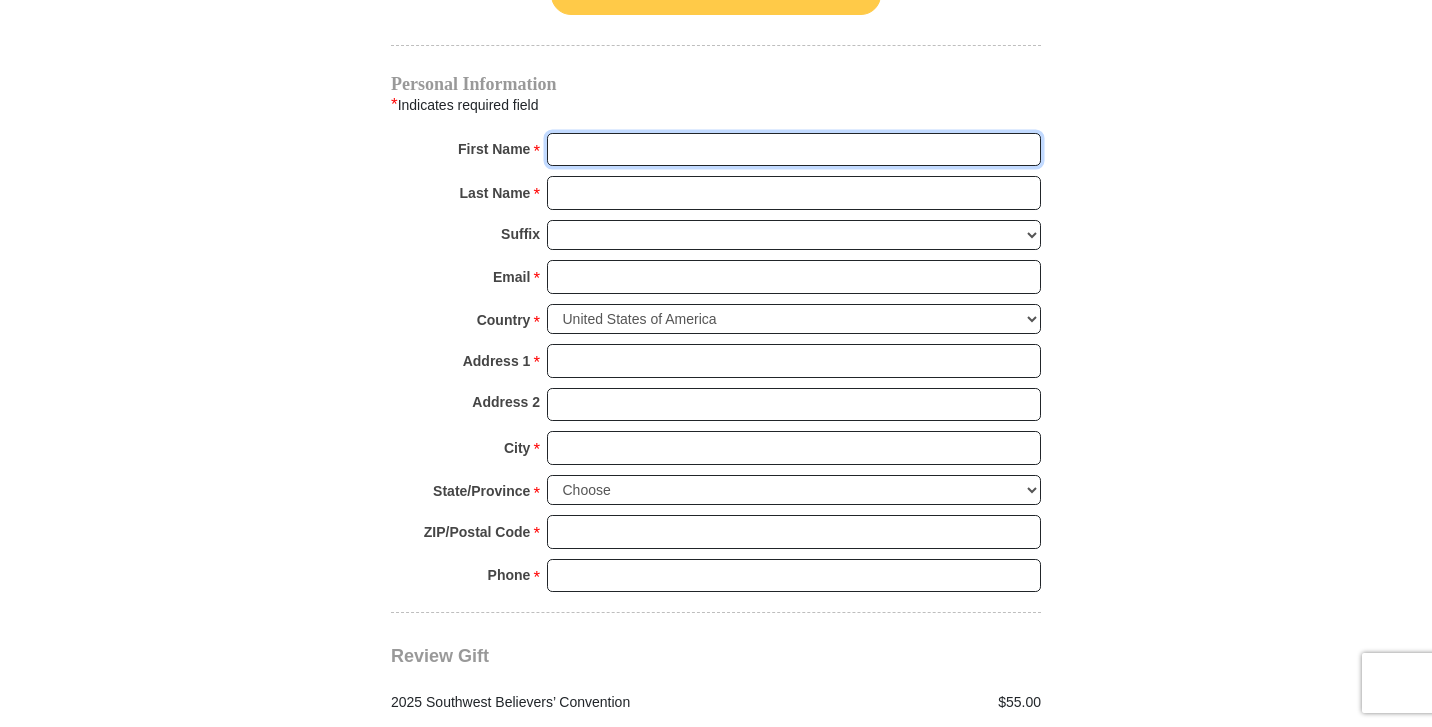 click on "First Name
*" at bounding box center (794, 150) 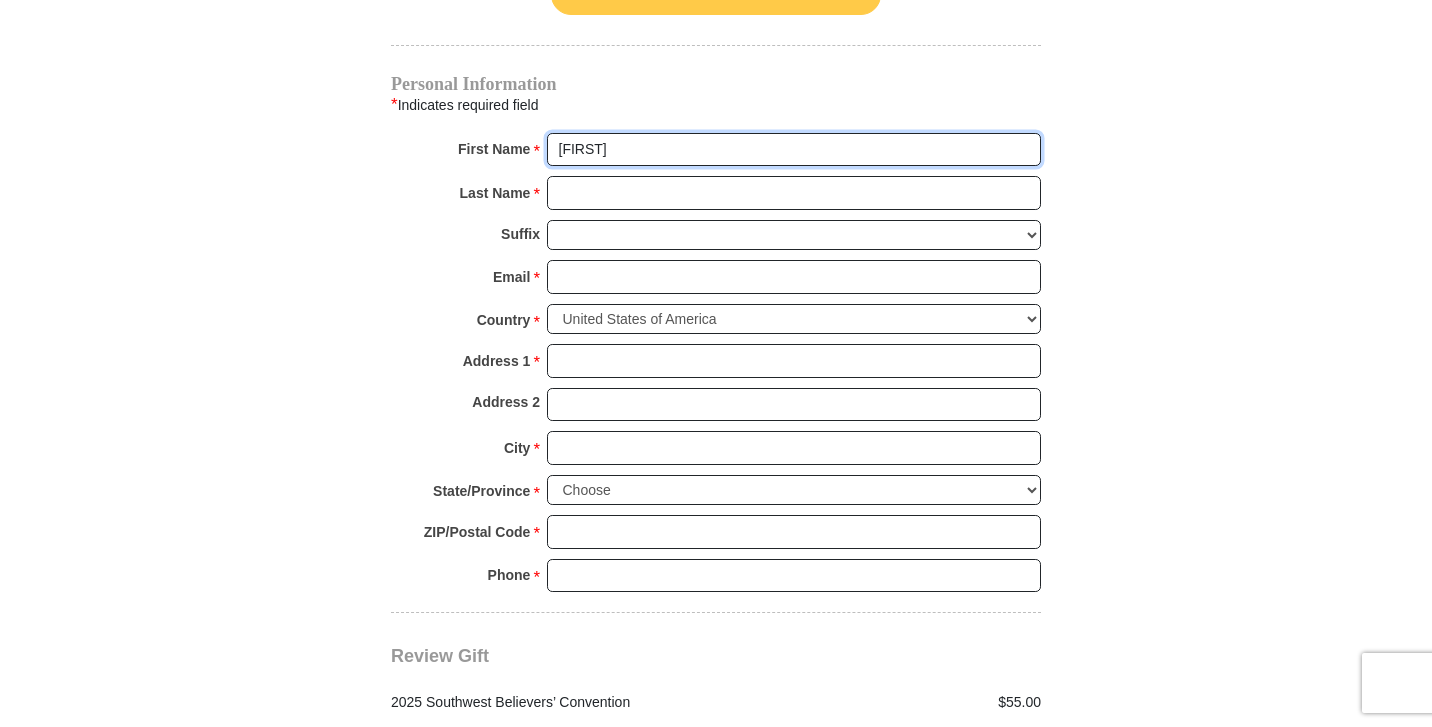 type on "Kimberly" 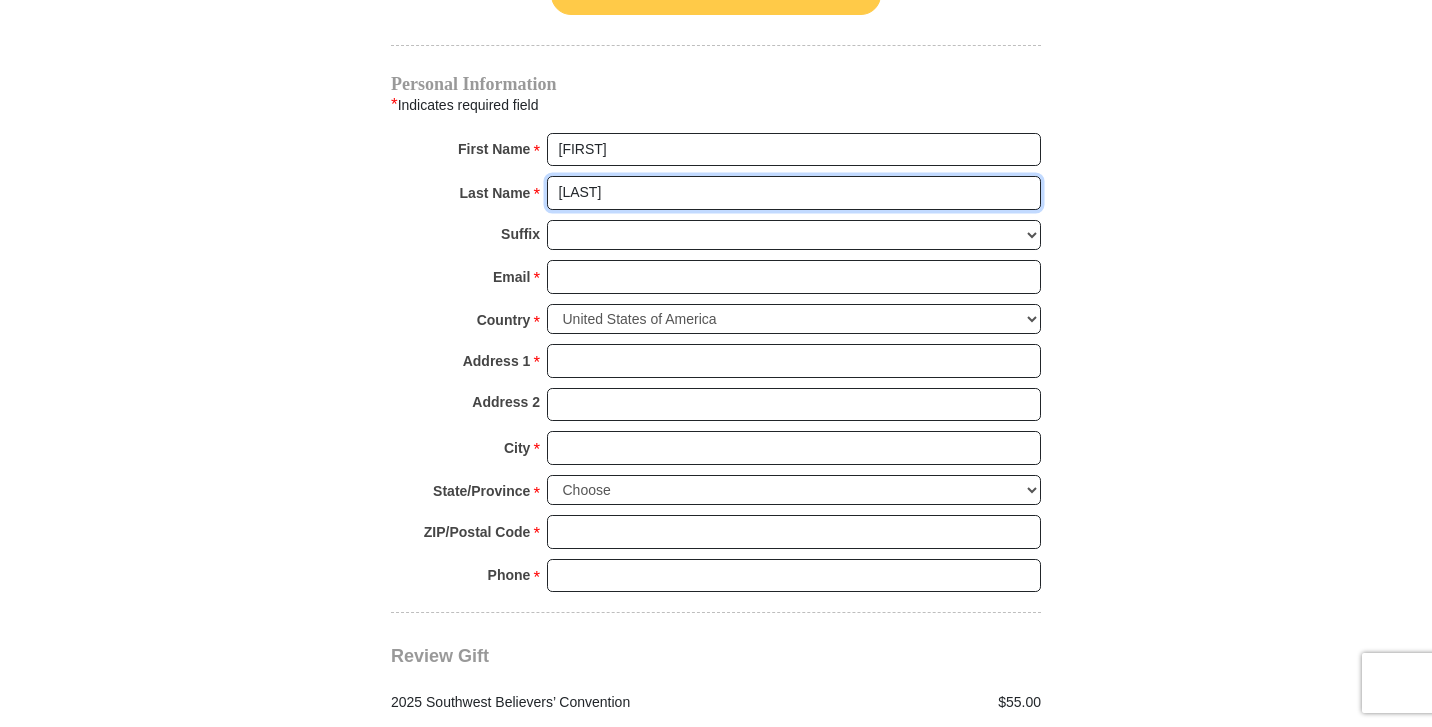 type on "Hayes" 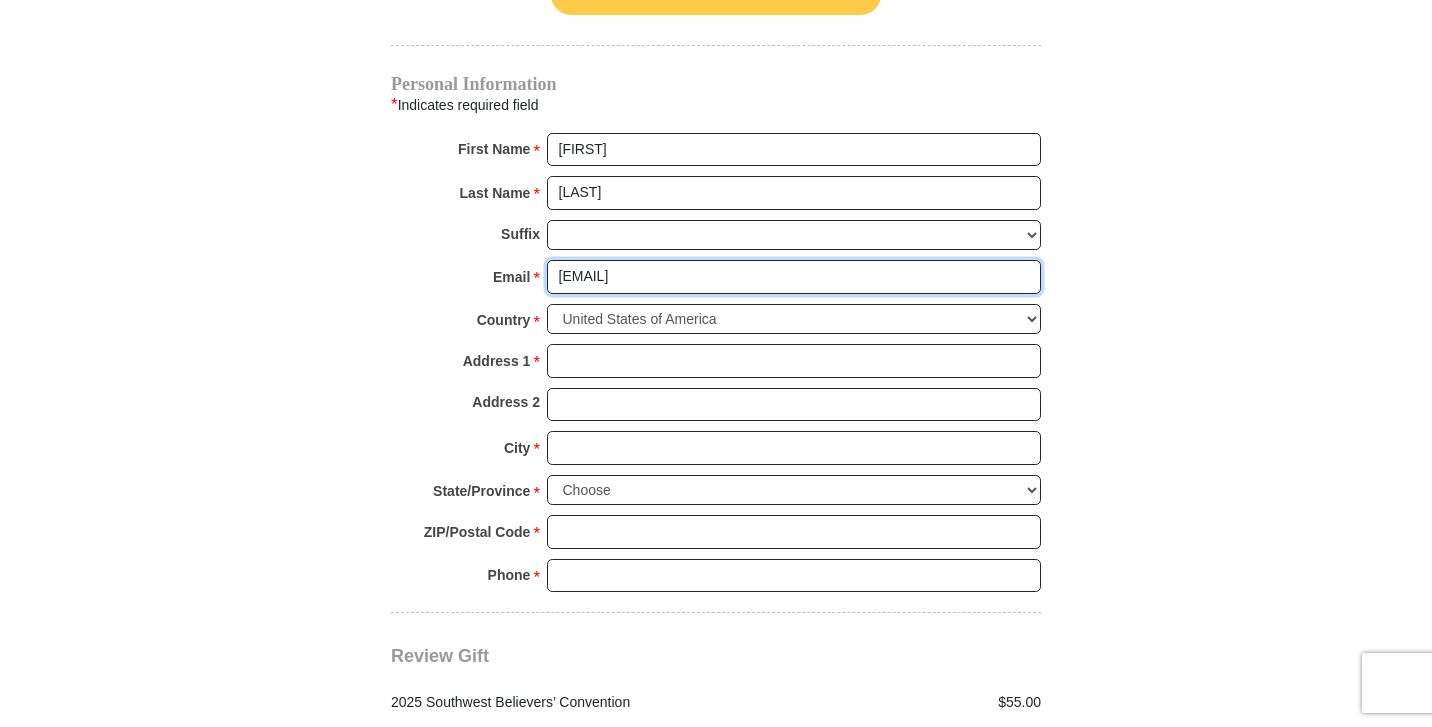 type on "kjh_44@yahoo.com" 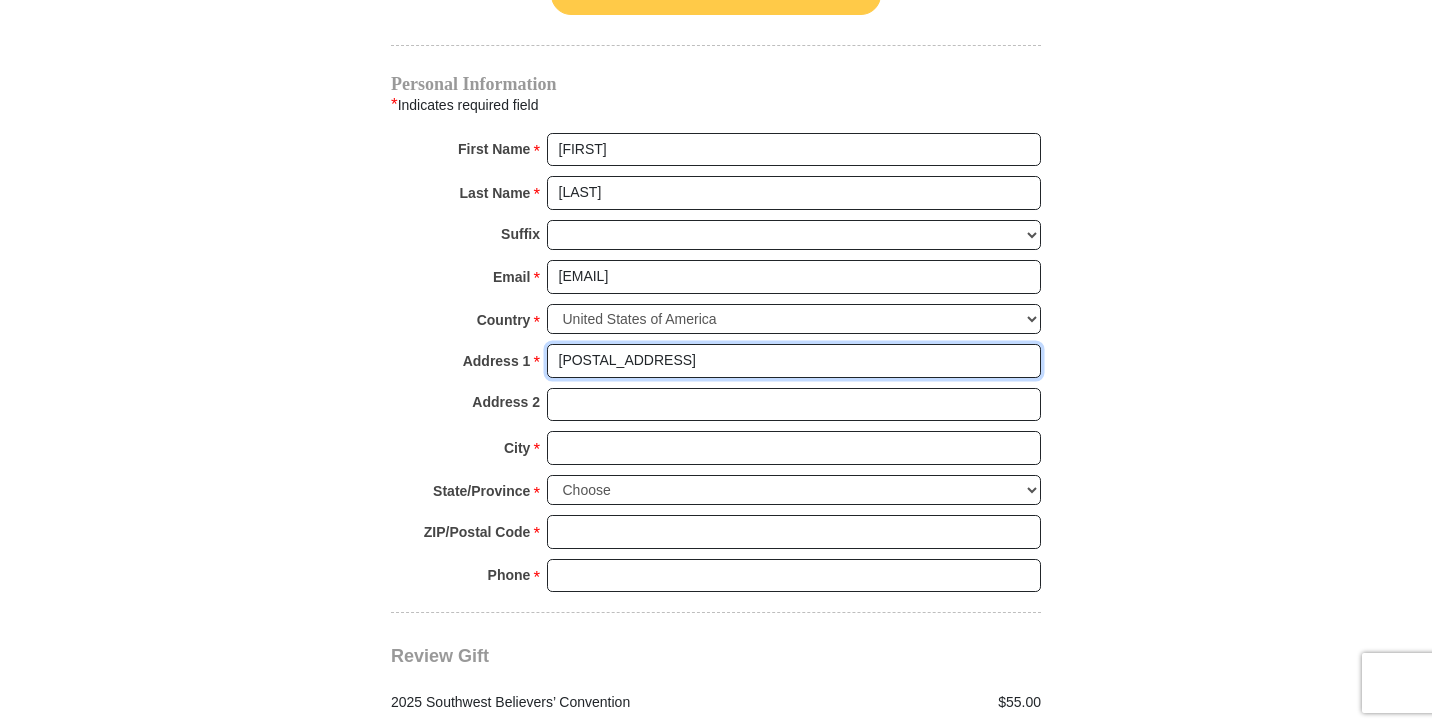 type on "PO Box 1034" 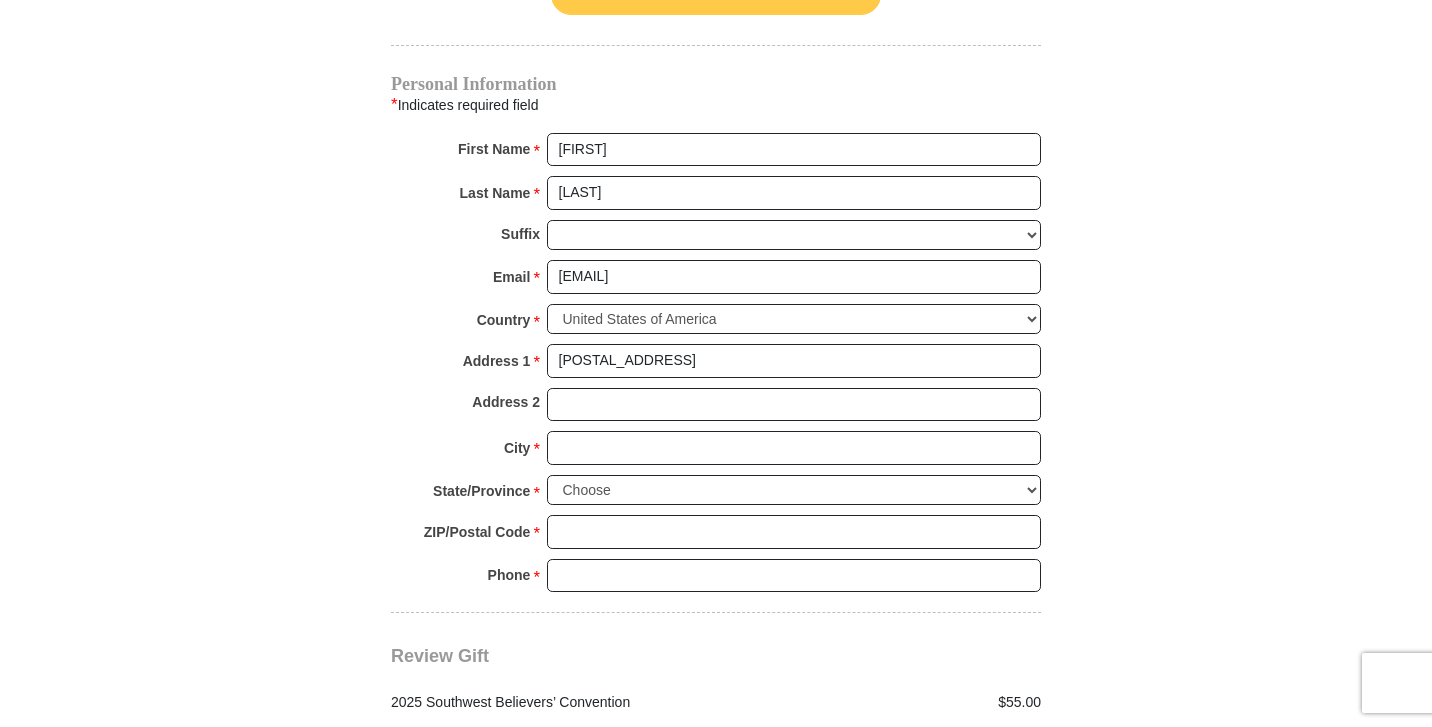 click on "Please enter City" at bounding box center (794, 448) 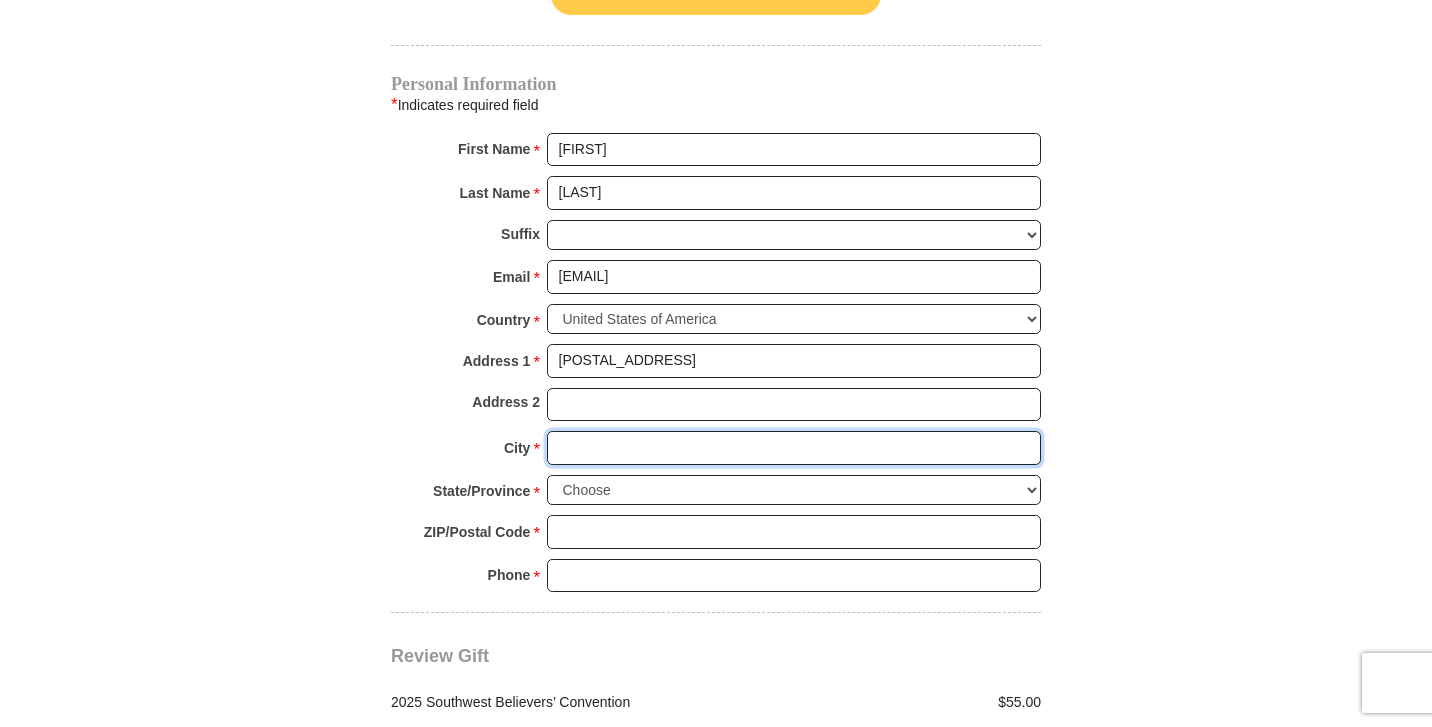 click on "City
*" at bounding box center (794, 448) 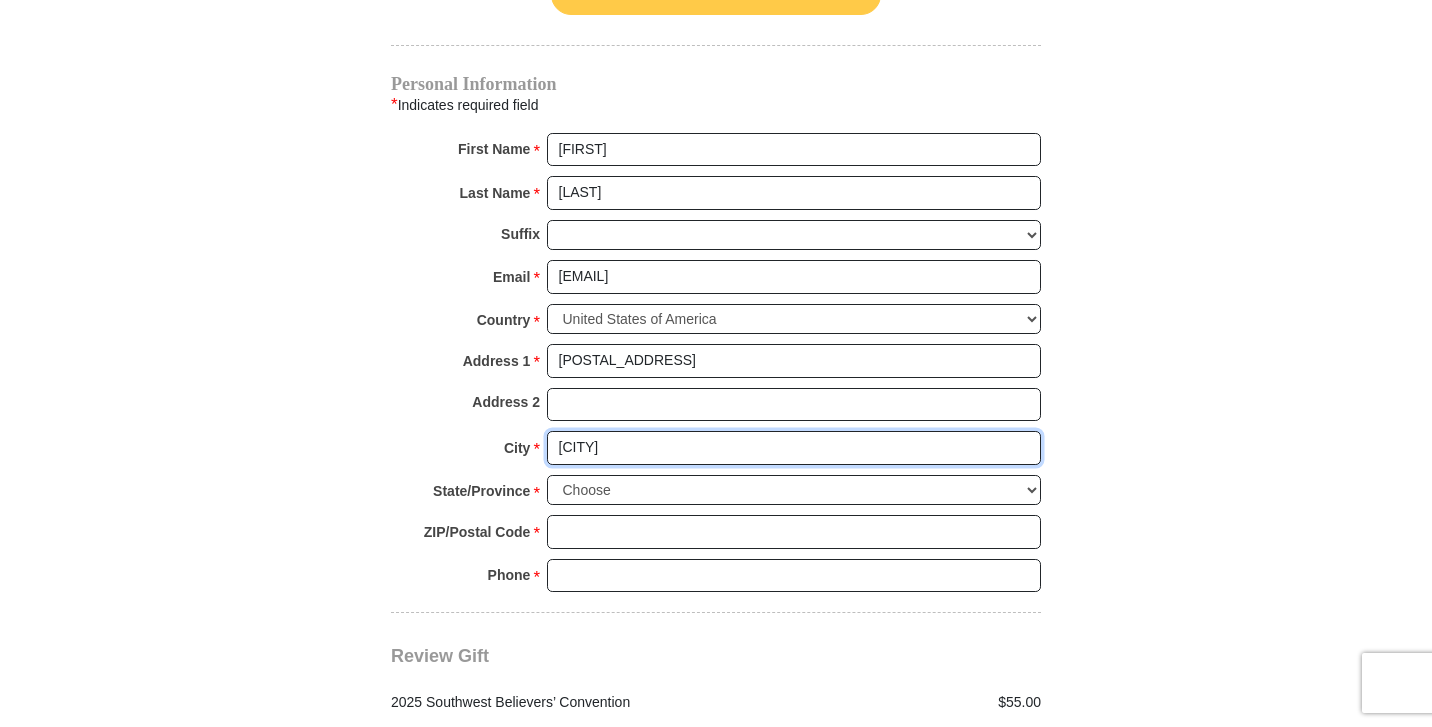 type on "Newark" 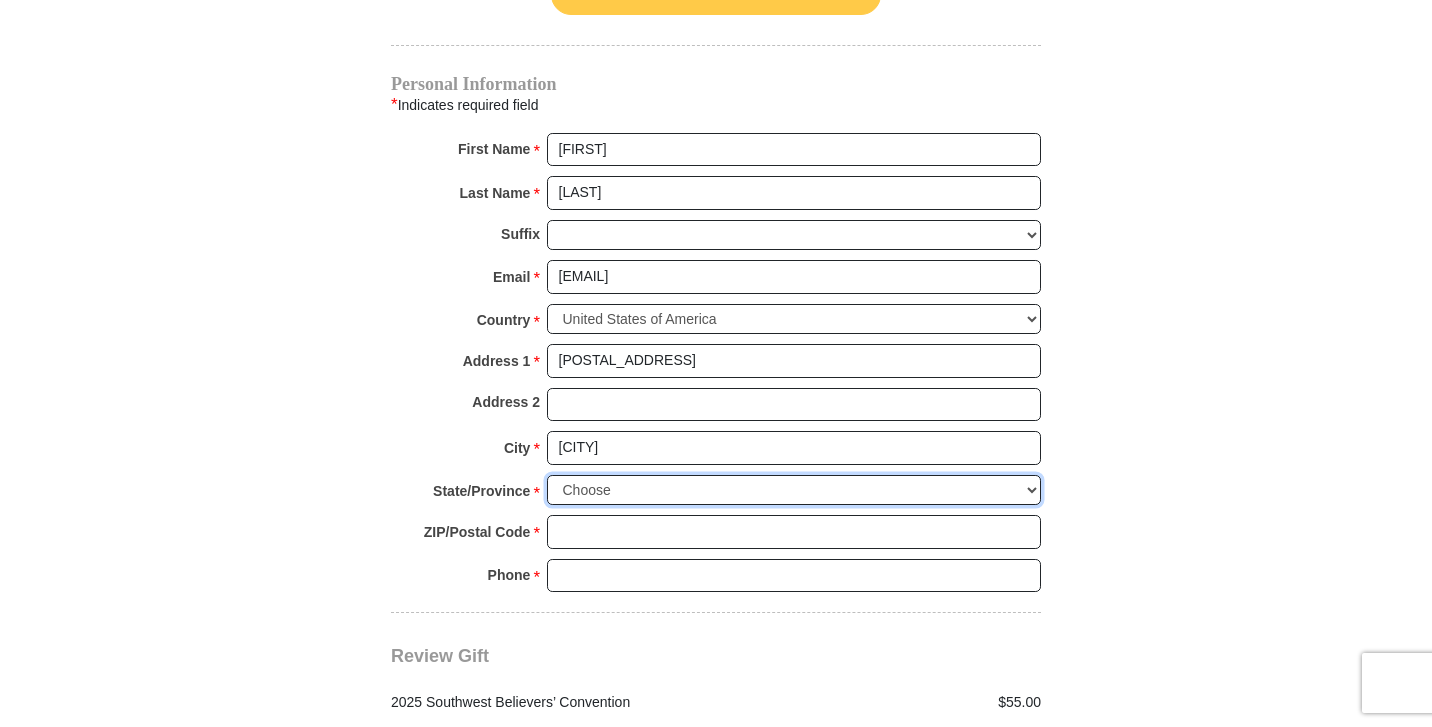select on "TX" 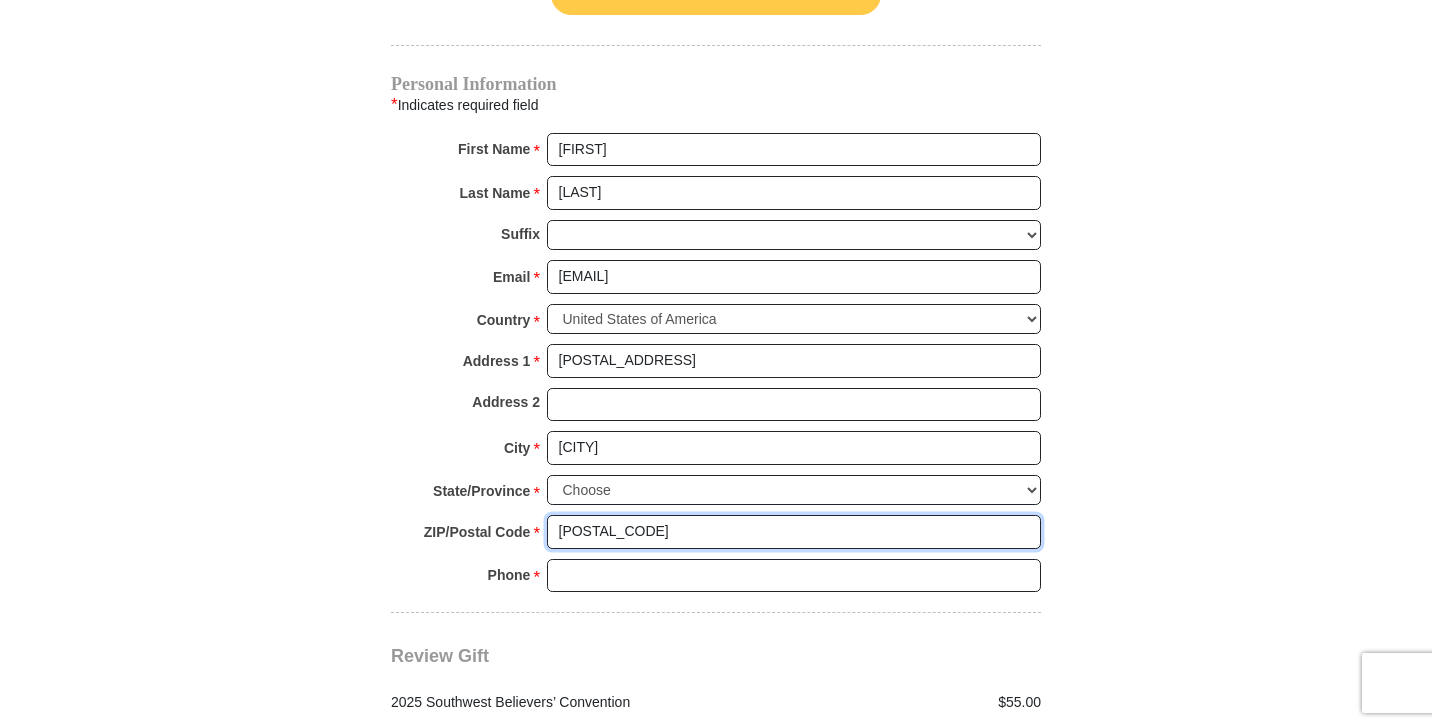 type on "76071" 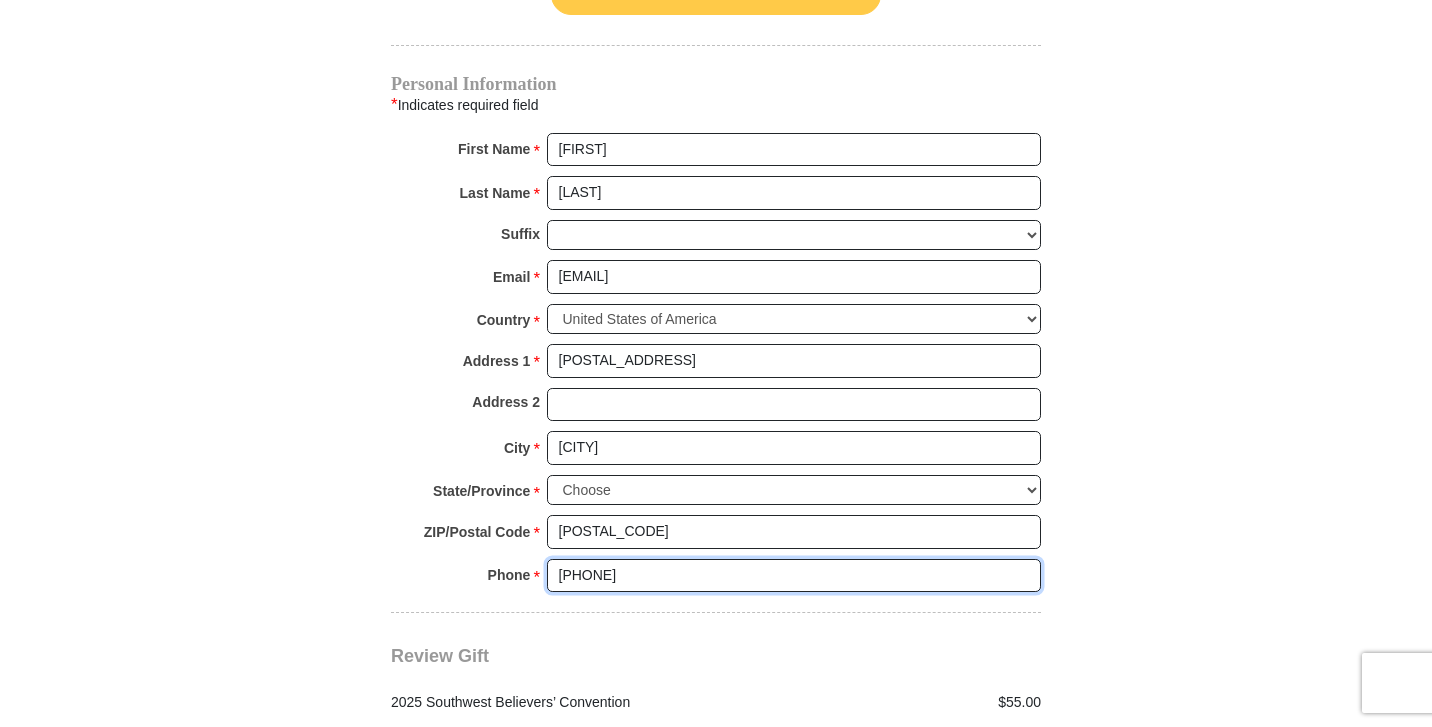 type on "8173539124" 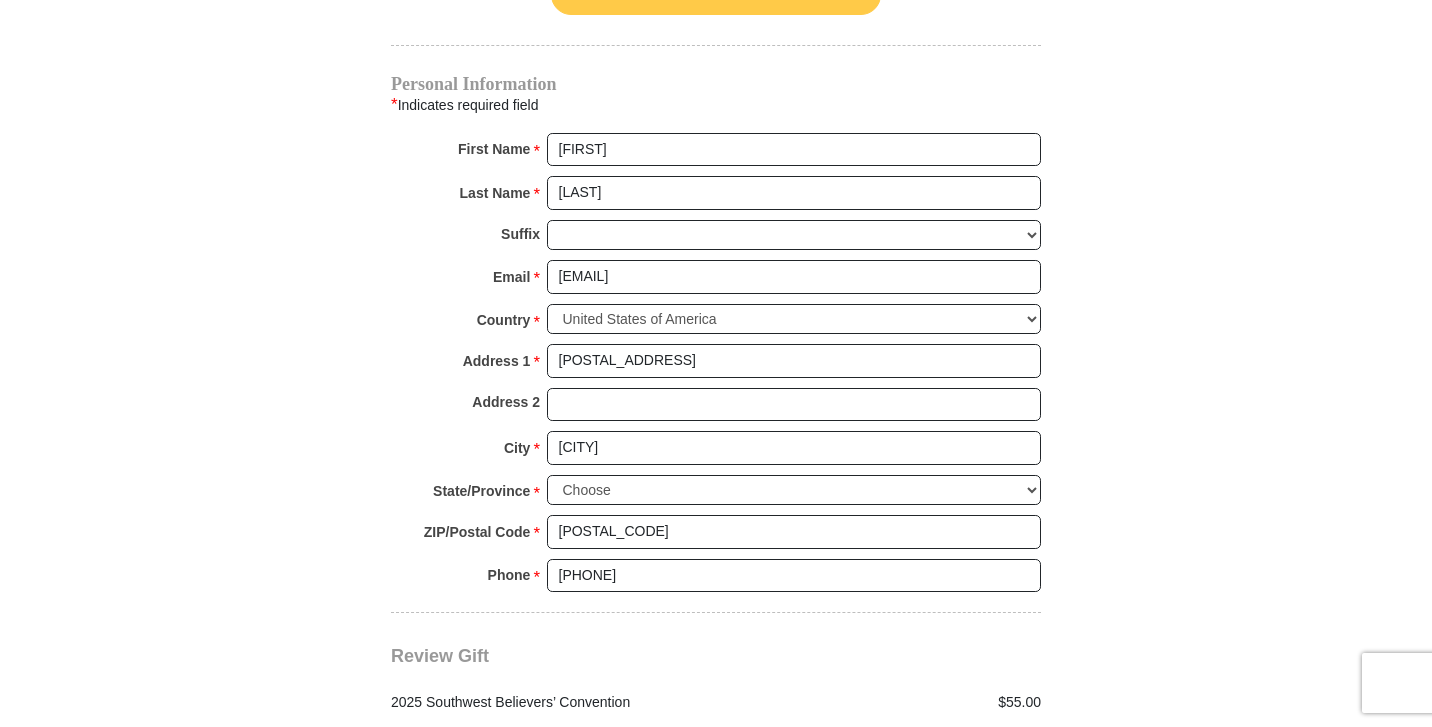 click on "2025 Southwest Believers’ Convention
When you give, you're helping us accomplish our God-given mission of maturing believers all over the world in the use of their faith—using every available voice. We're committed to broadcasting the voice of victory via live events, television, radio, podcasts, websites, social media and much more. One Word from God can change someone’s life forever, and you can be a part of making it happen! Help people experience how one word from God can change their lives—forever!
Enter Your Giving Amount - (U.S. Dollars Only)
Amount must be a valid number
$25 $" at bounding box center (716, -163) 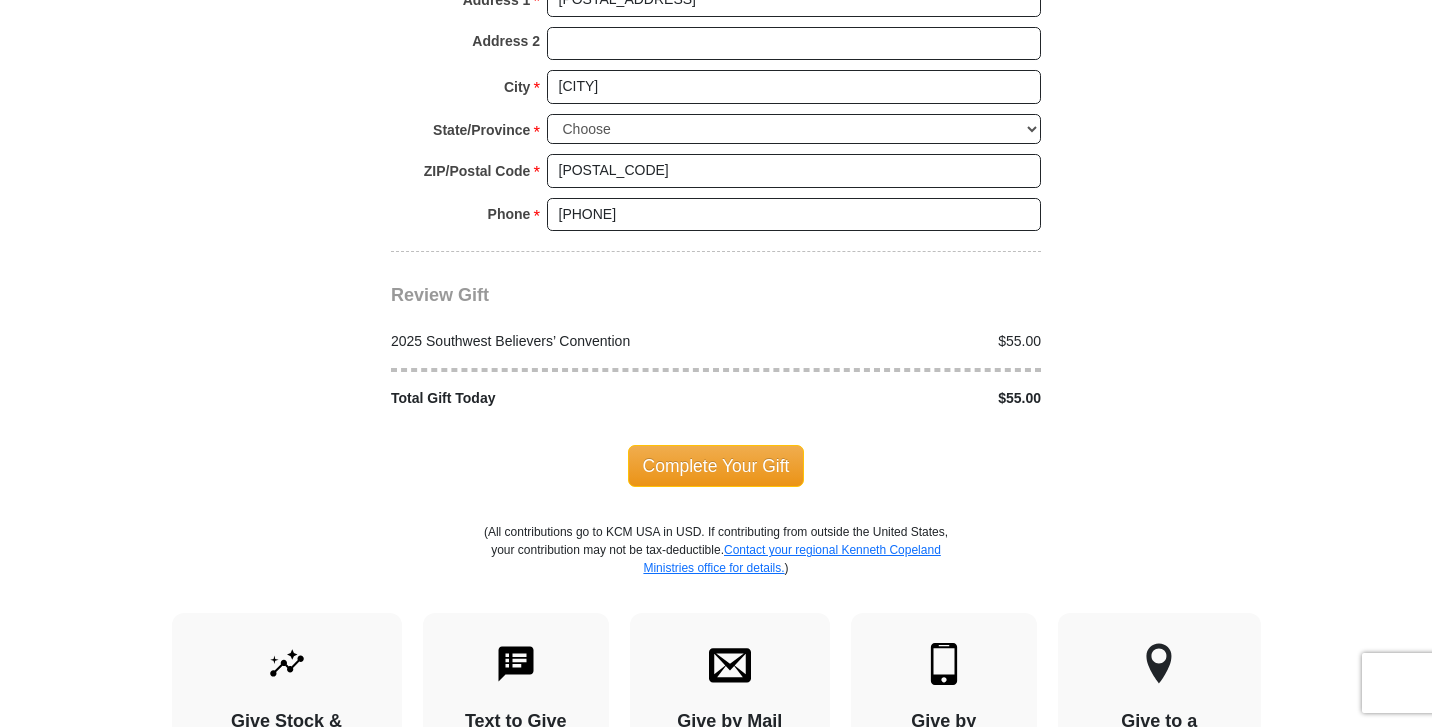 scroll, scrollTop: 1730, scrollLeft: 0, axis: vertical 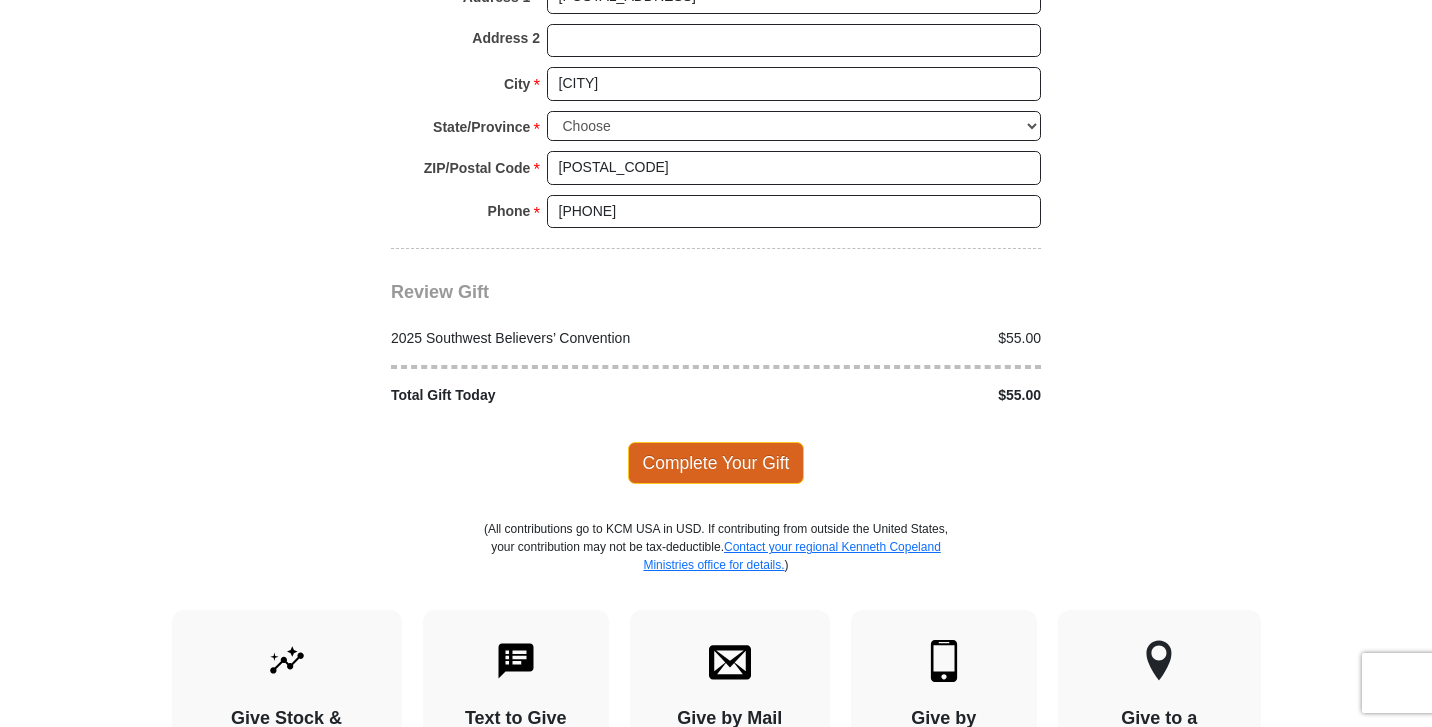 click on "Complete Your Gift" at bounding box center [716, 463] 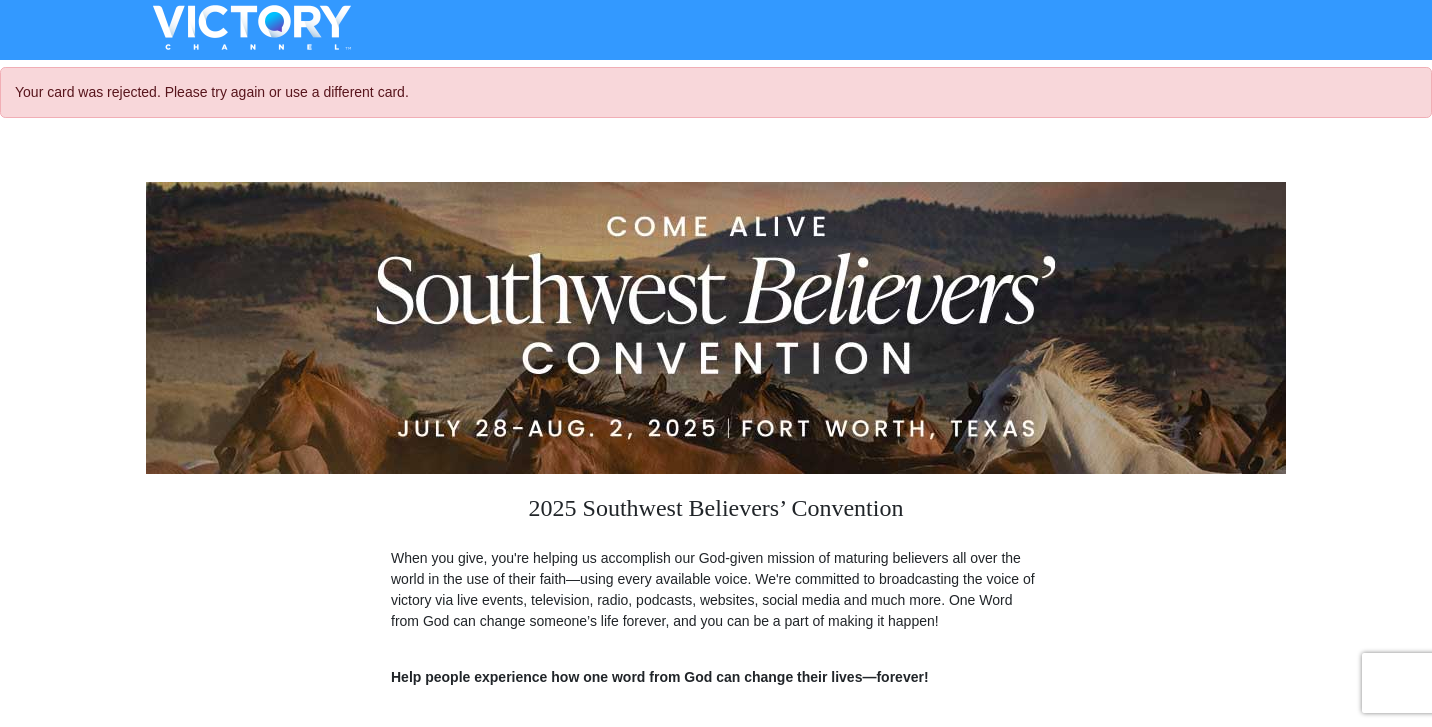 scroll, scrollTop: 0, scrollLeft: 0, axis: both 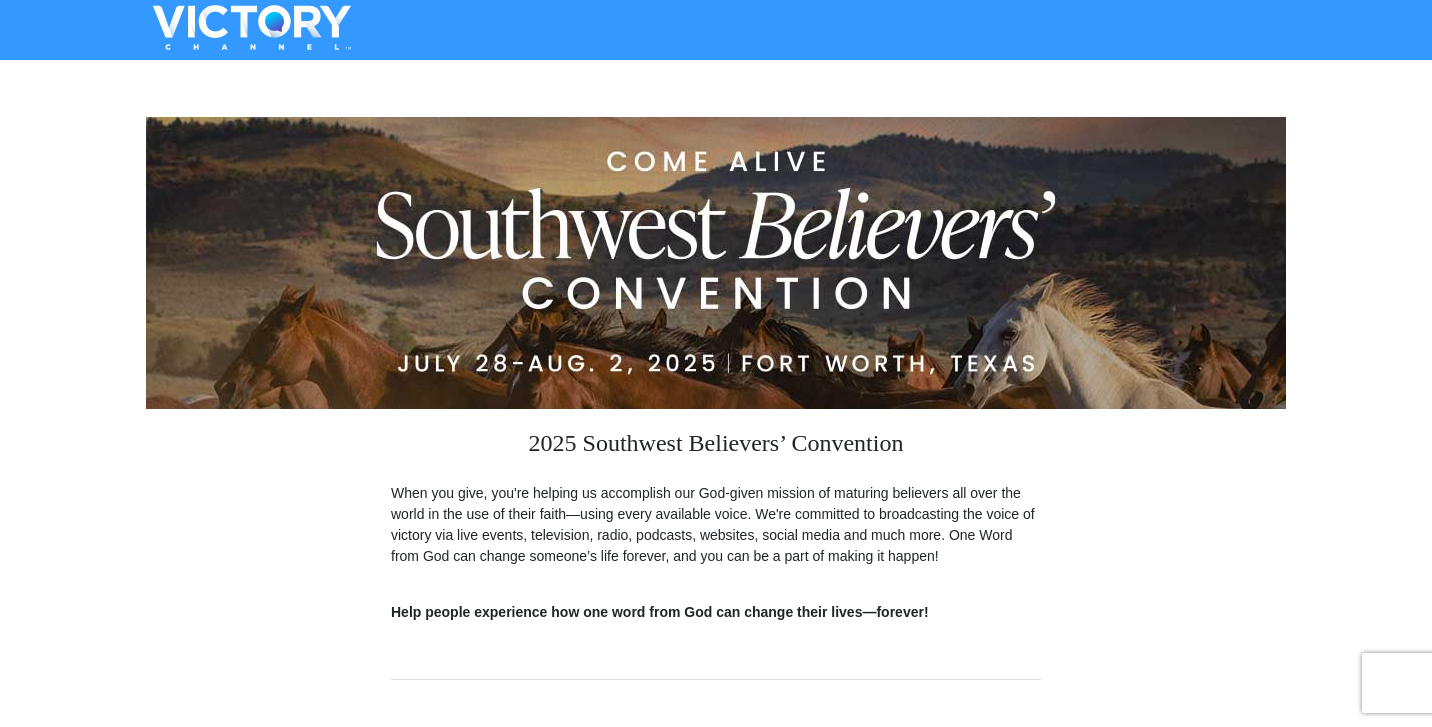 click on "Amount must be a valid number
$[PRICE] $" at bounding box center [716, 1203] 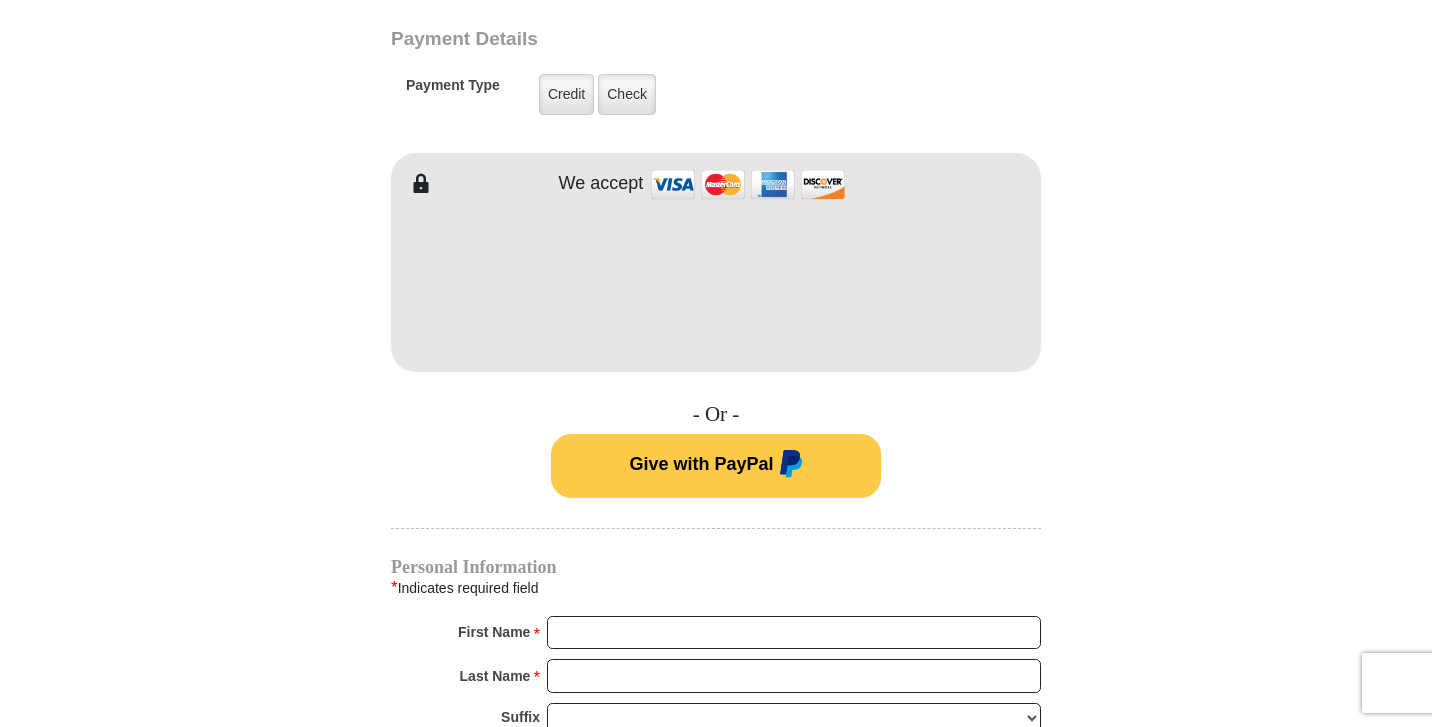 scroll, scrollTop: 884, scrollLeft: 0, axis: vertical 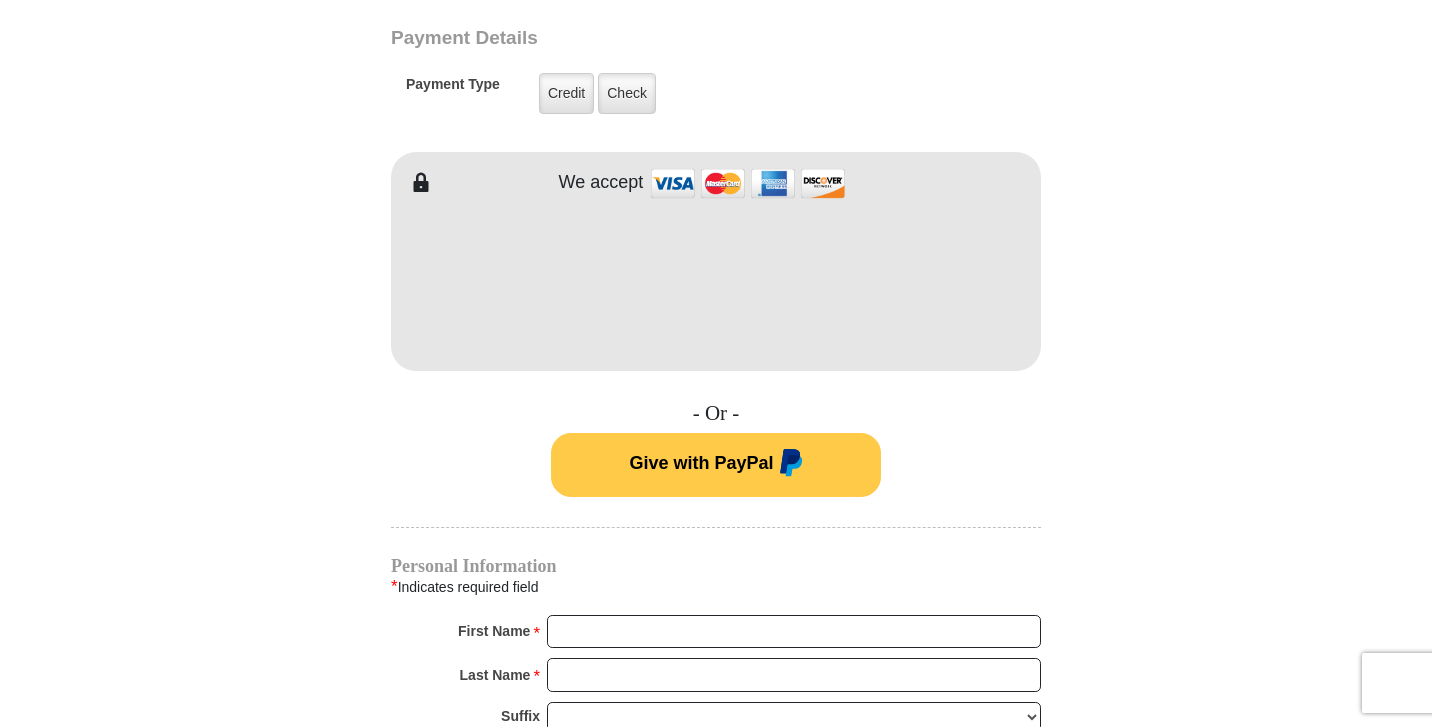 click on "Give with PayPal" at bounding box center (701, 463) 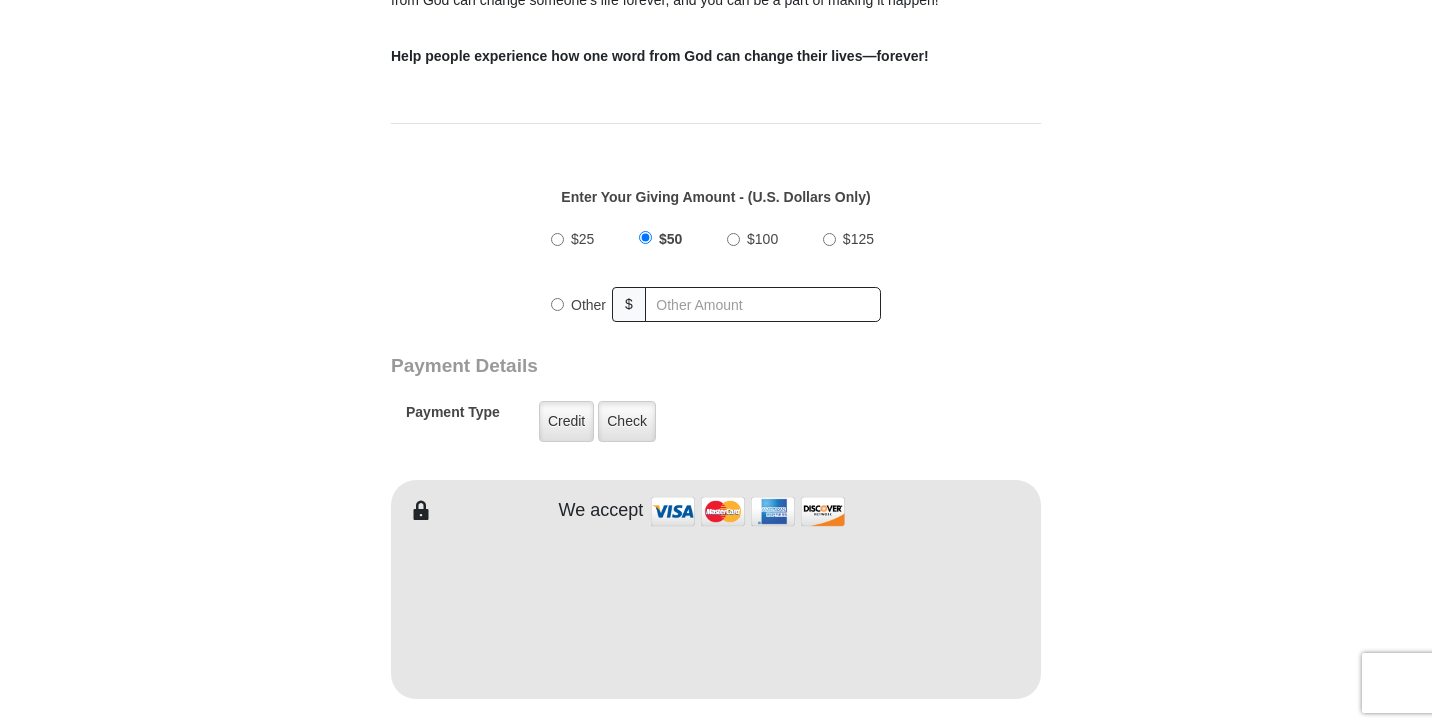 scroll, scrollTop: 555, scrollLeft: 0, axis: vertical 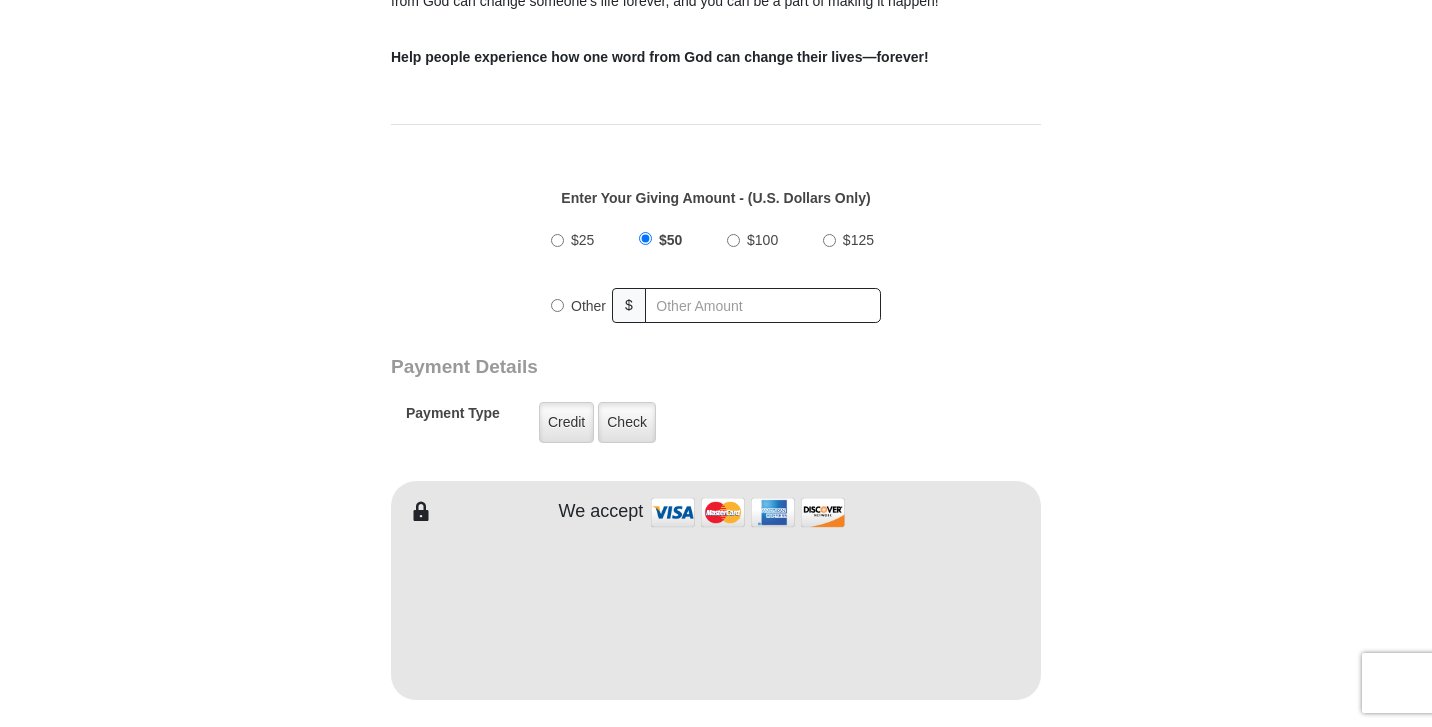 click on "Other" at bounding box center [557, 305] 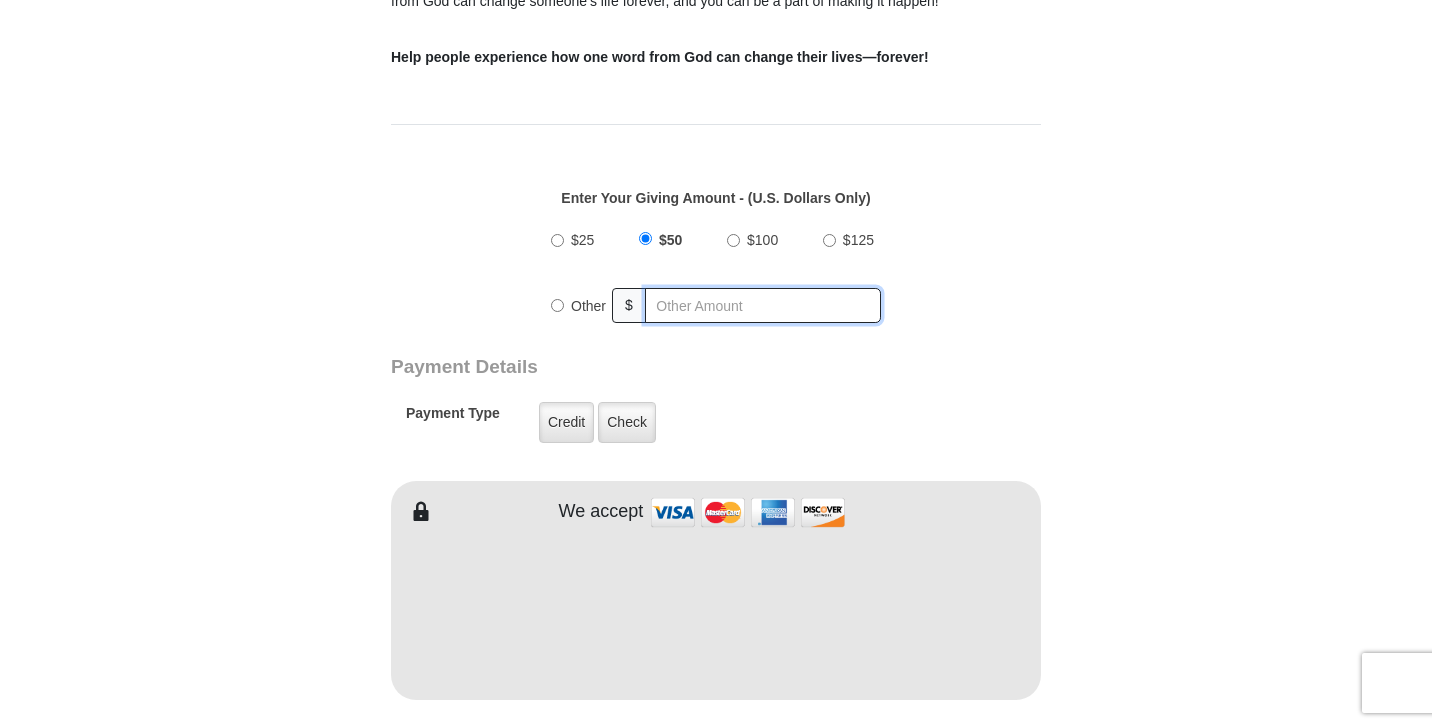 radio on "true" 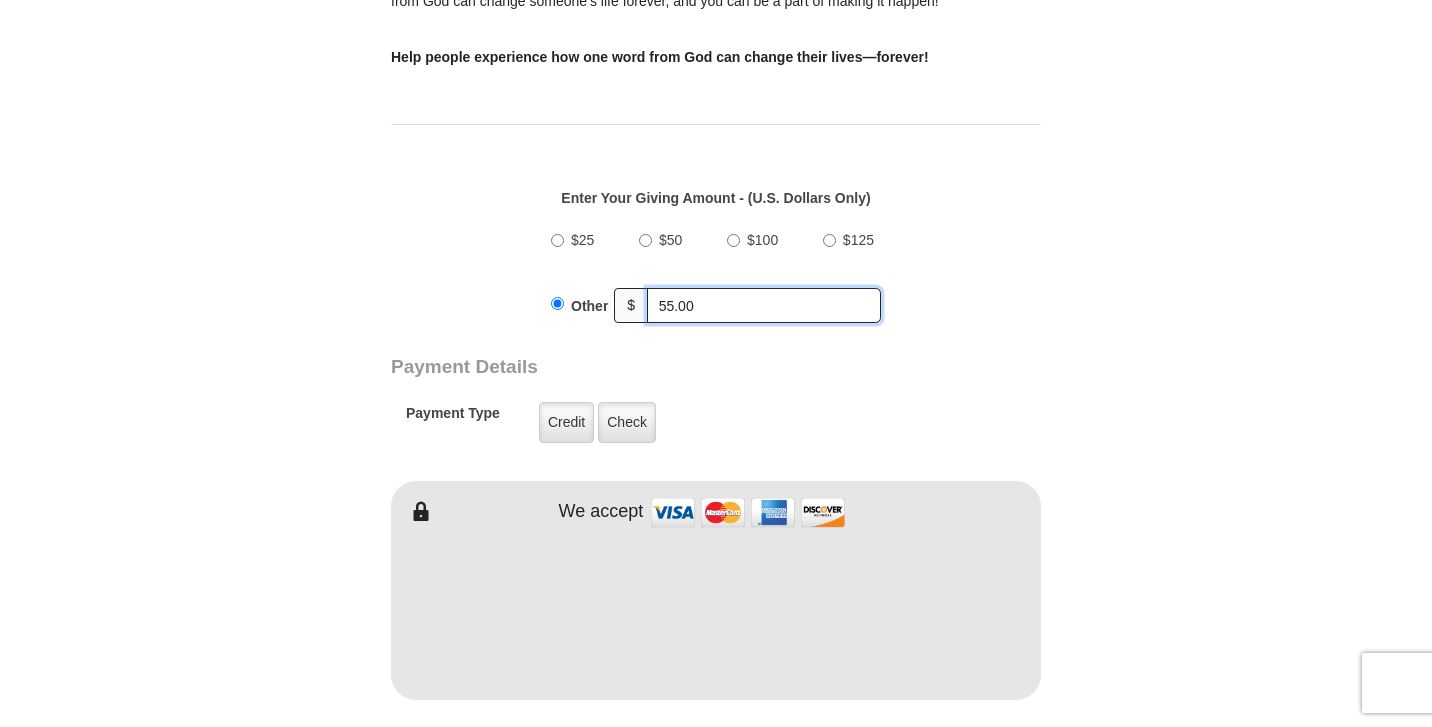 type on "55.00" 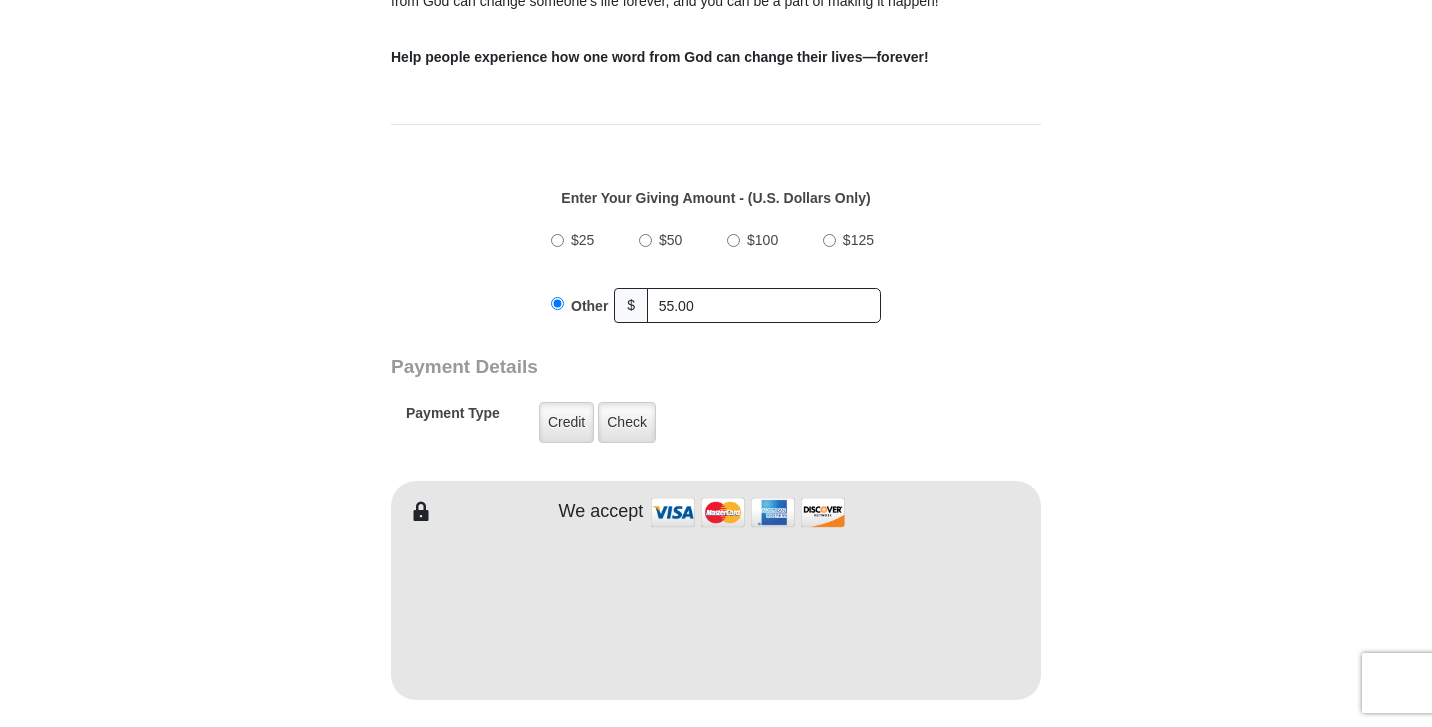 click on "2025 Southwest Believers’ Convention
When you give, you're helping us accomplish our God-given mission of maturing believers all over the world in the use of their faith—using every available voice. We're committed to broadcasting the voice of victory via live events, television, radio, podcasts, websites, social media and much more. One Word from God can change someone’s life forever, and you can be a part of making it happen! Help people experience how one word from God can change their lives—forever!
Enter Your Giving Amount - (U.S. Dollars Only)
Amount must be a valid number
$25 $" at bounding box center [716, 648] 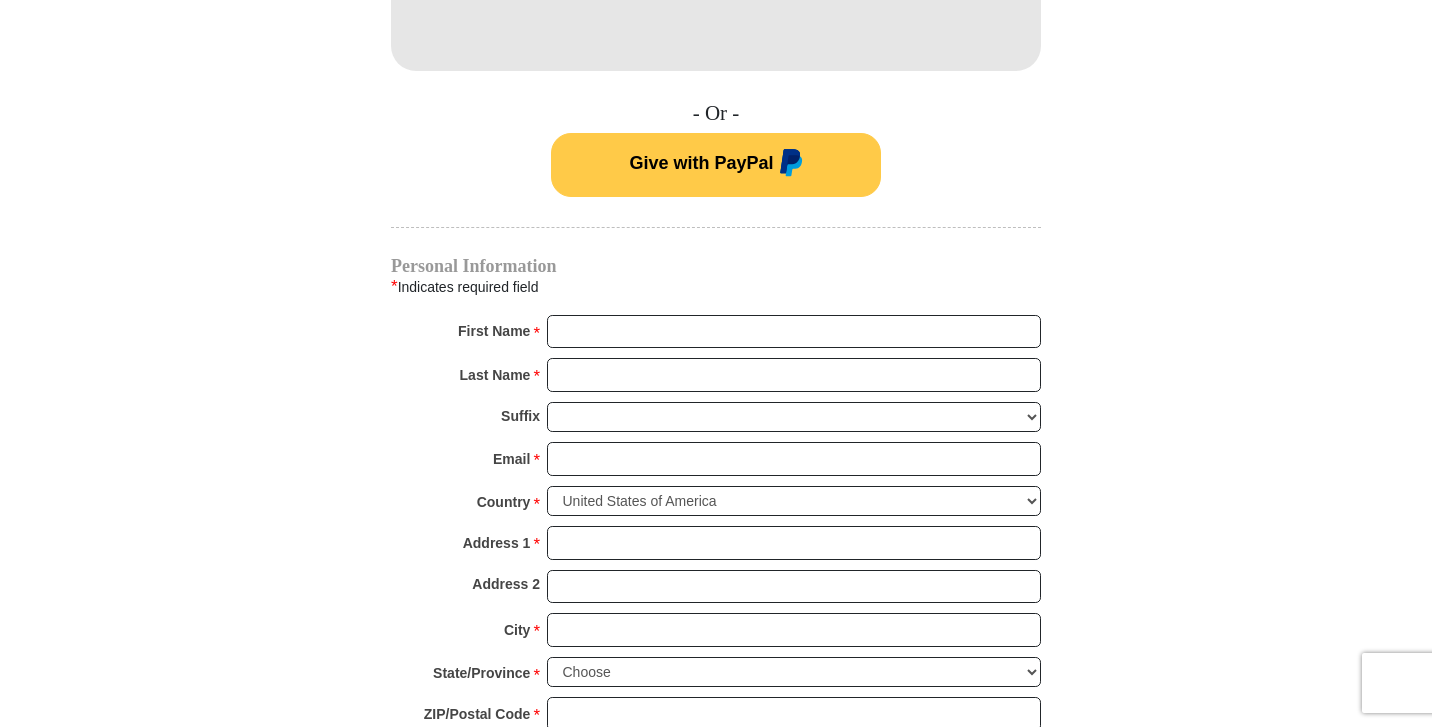 scroll, scrollTop: 1186, scrollLeft: 0, axis: vertical 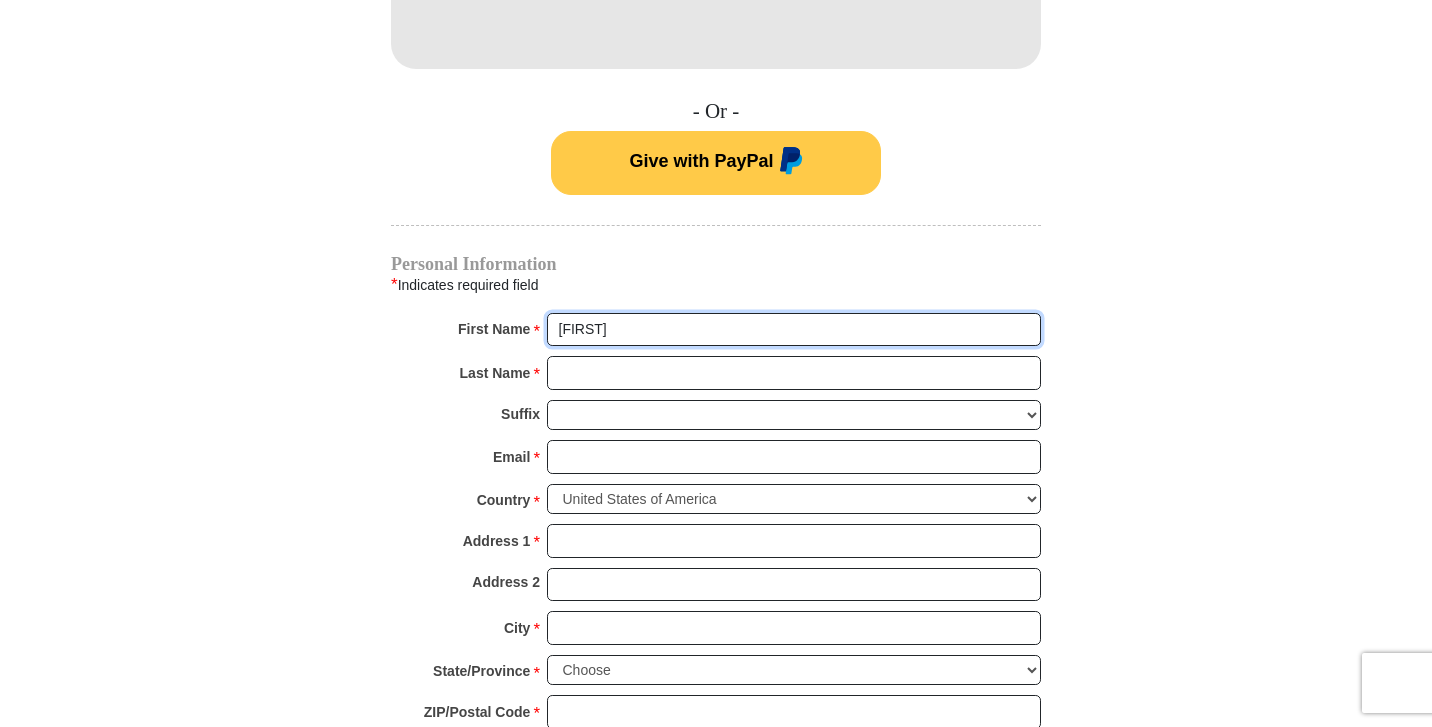 type on "Kimberly" 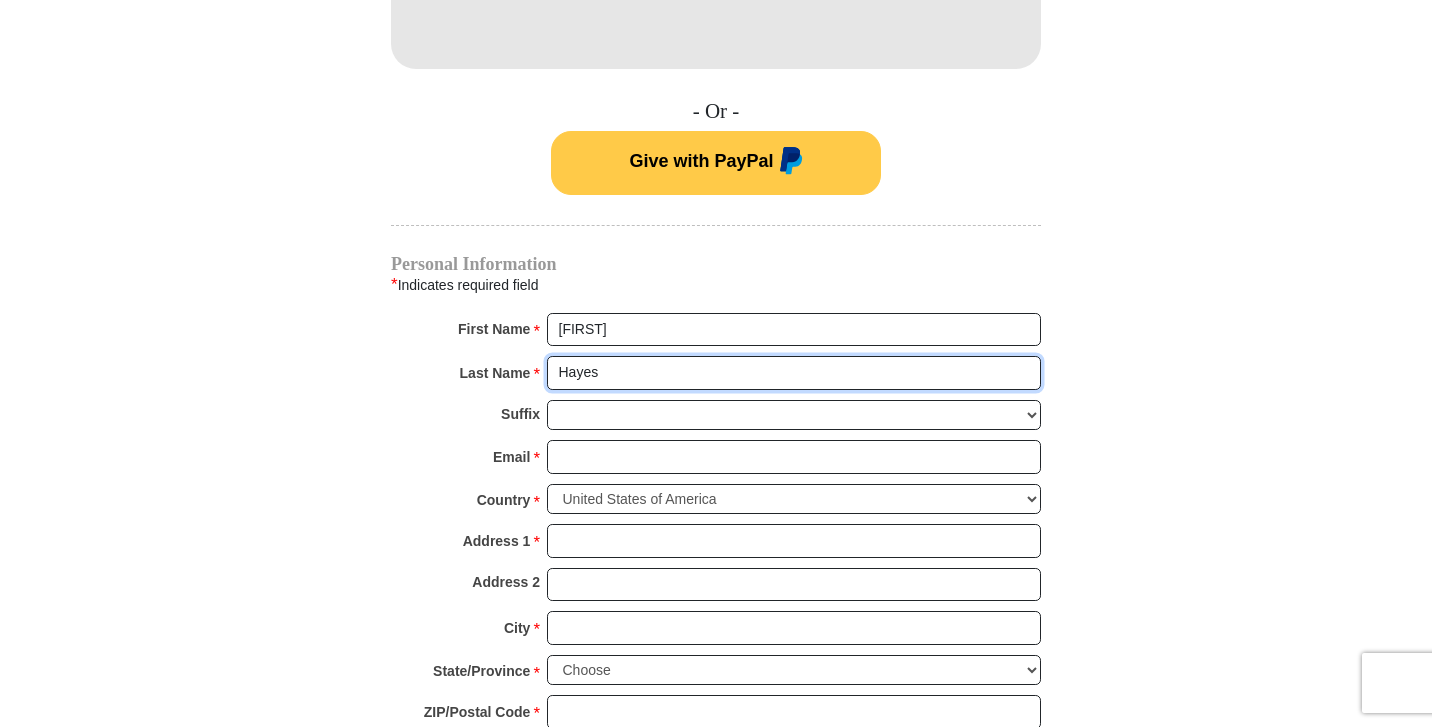 type on "Hayes" 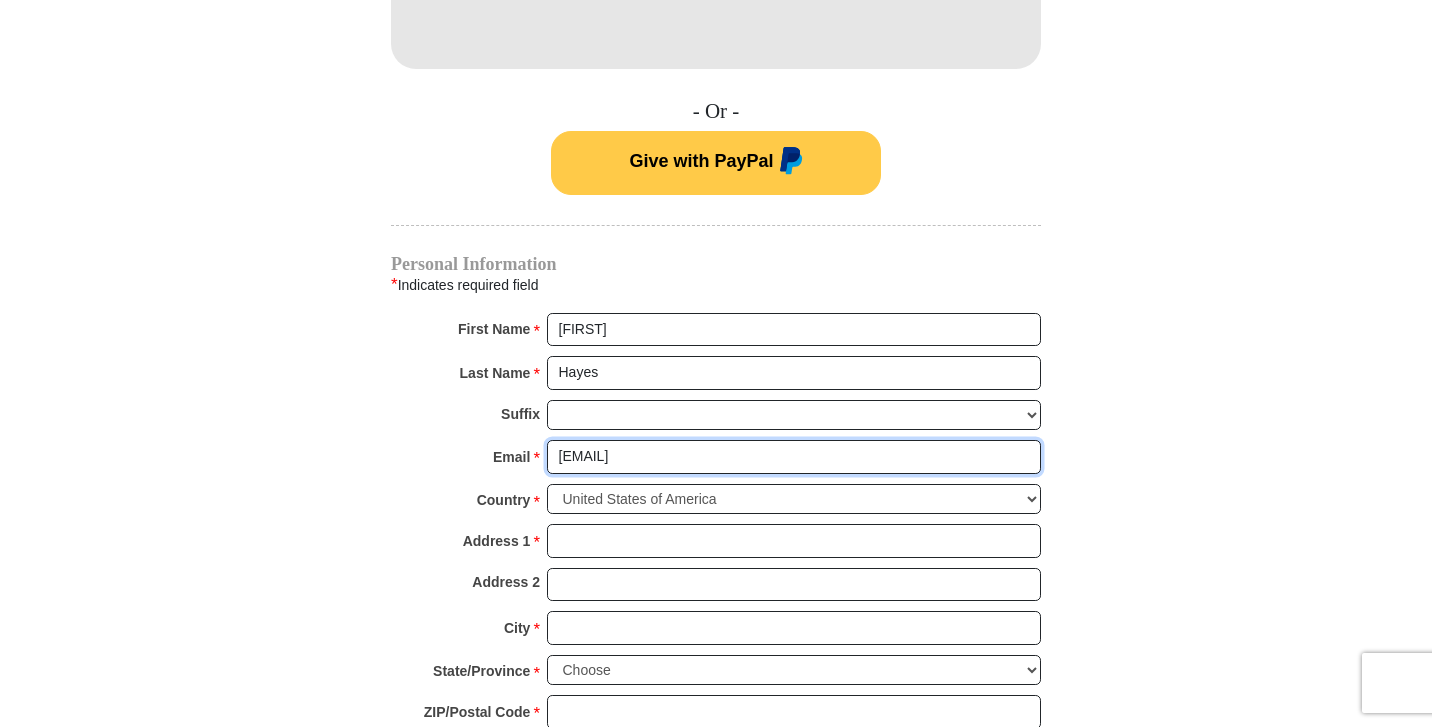 type on "kjhayes4@gmail.com" 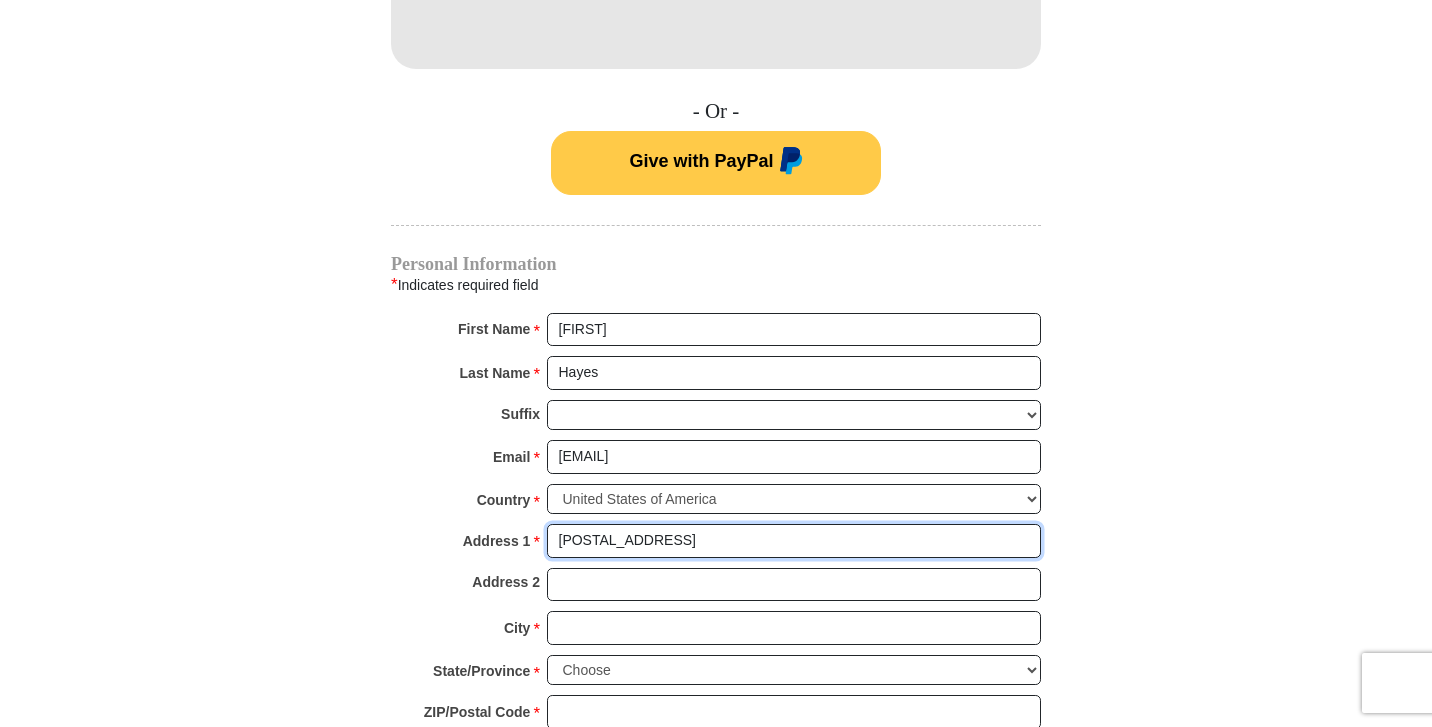type on "PO Box 1034" 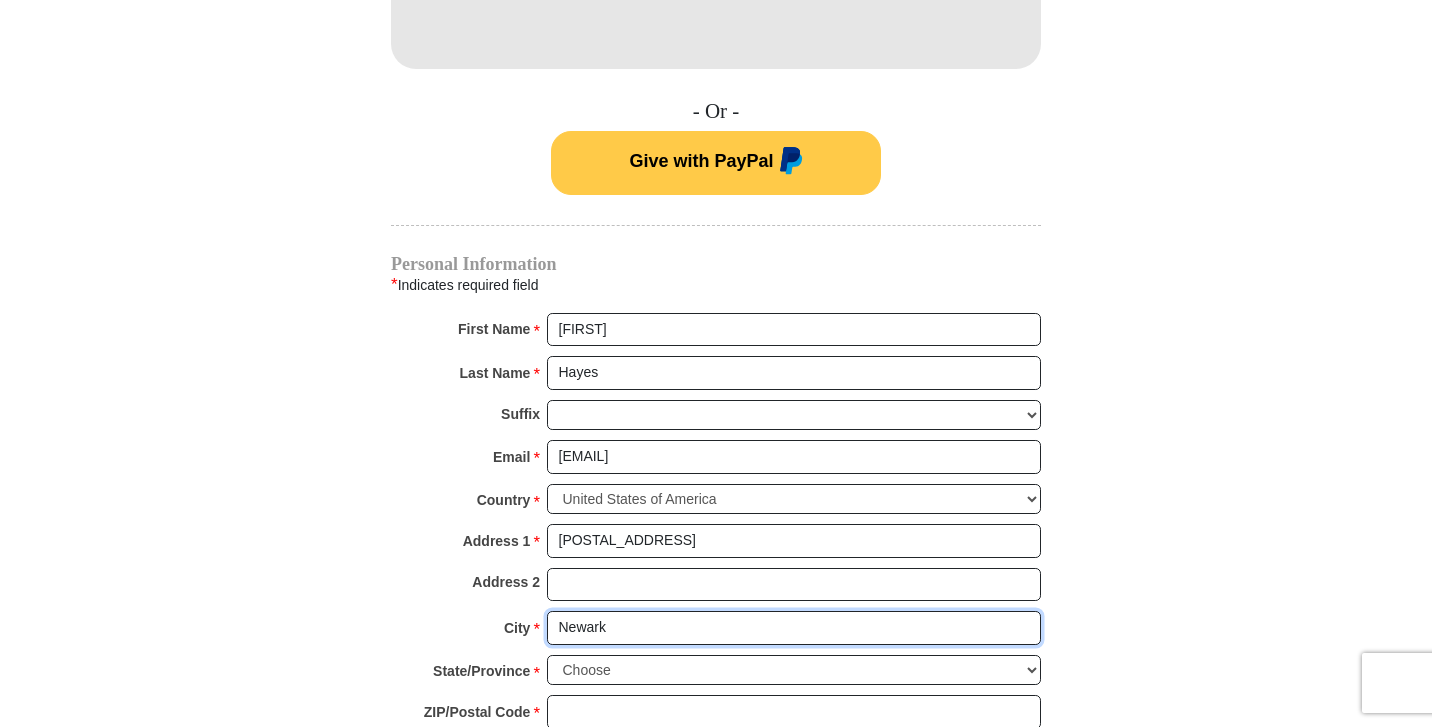 type on "Newark" 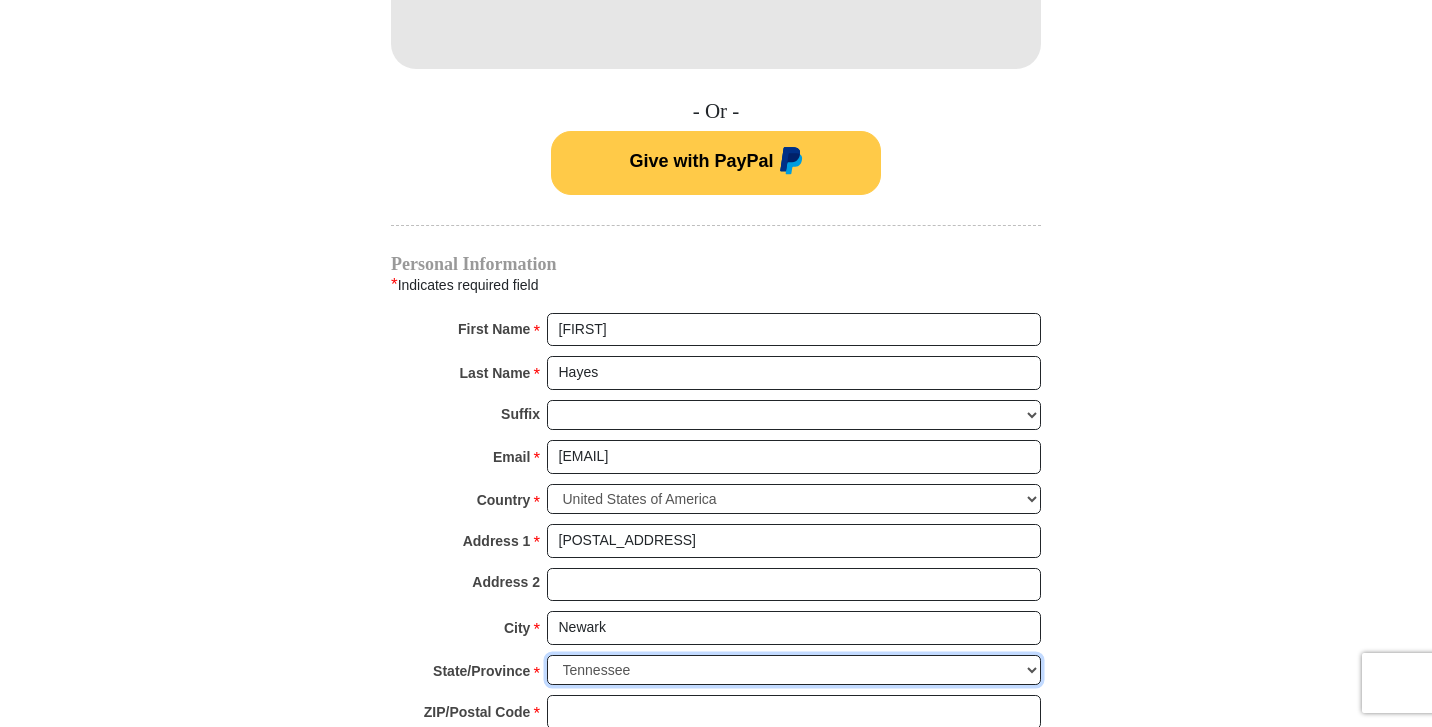 select on "TX" 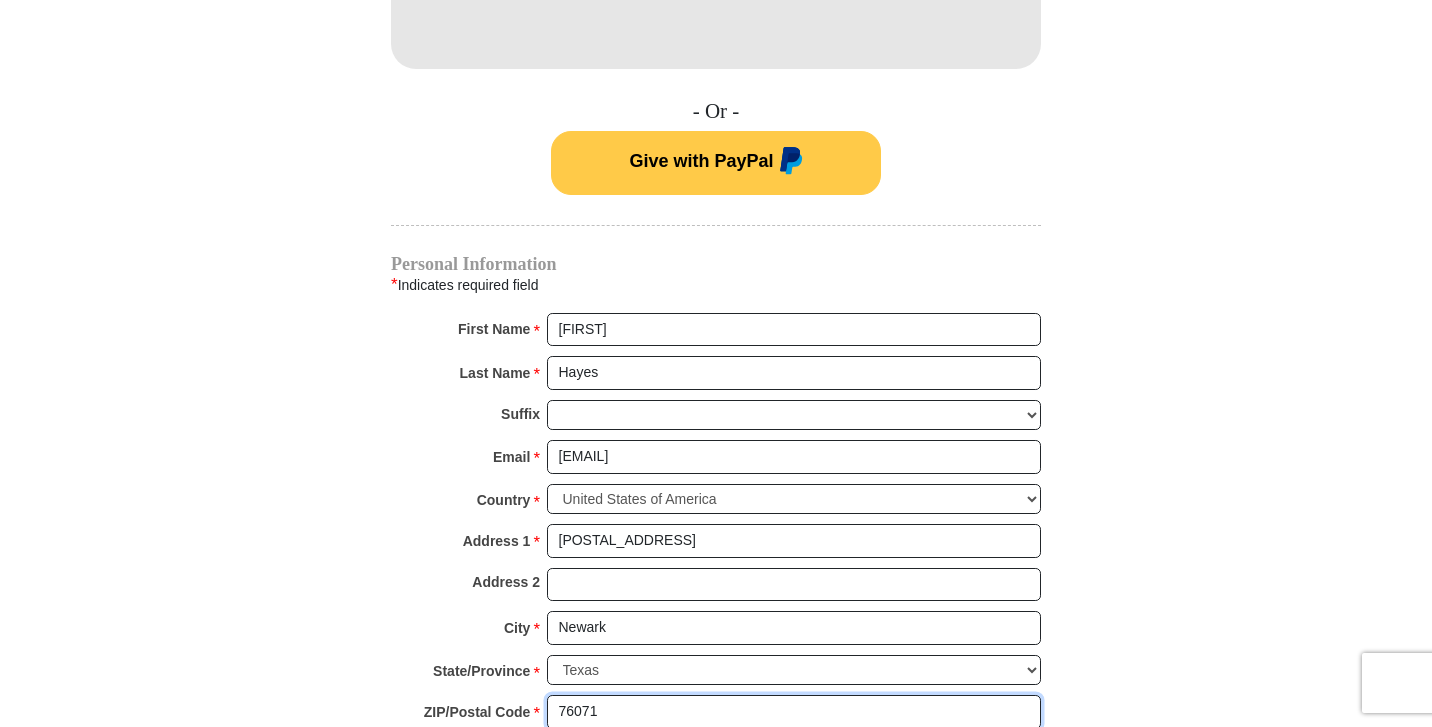 type on "76071" 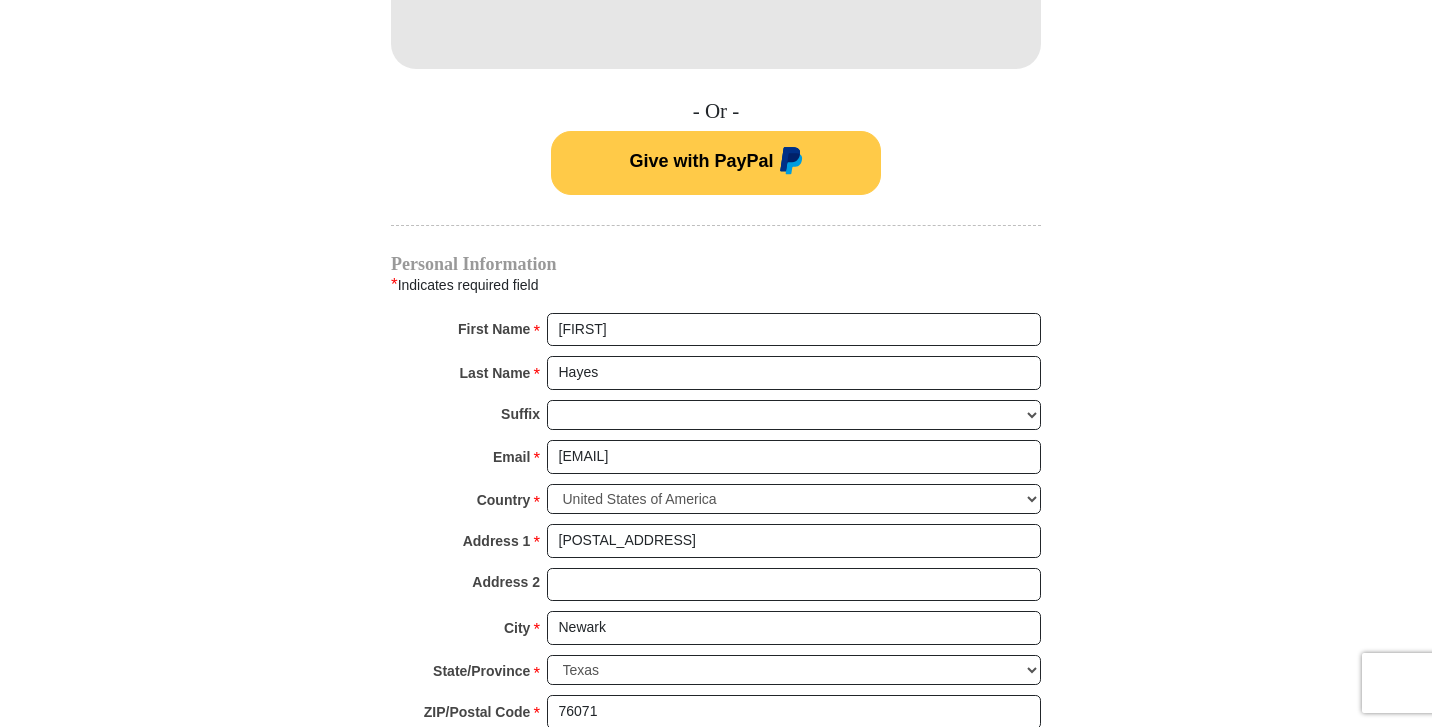 click on "2025 Southwest Believers’ Convention
When you give, you're helping us accomplish our God-given mission of maturing believers all over the world in the use of their faith—using every available voice. We're committed to broadcasting the voice of victory via live events, television, radio, podcasts, websites, social media and much more. One Word from God can change someone’s life forever, and you can be a part of making it happen! Help people experience how one word from God can change their lives—forever!
Enter Your Giving Amount - (U.S. Dollars Only)
Amount must be a valid number
$25 $" at bounding box center (716, 17) 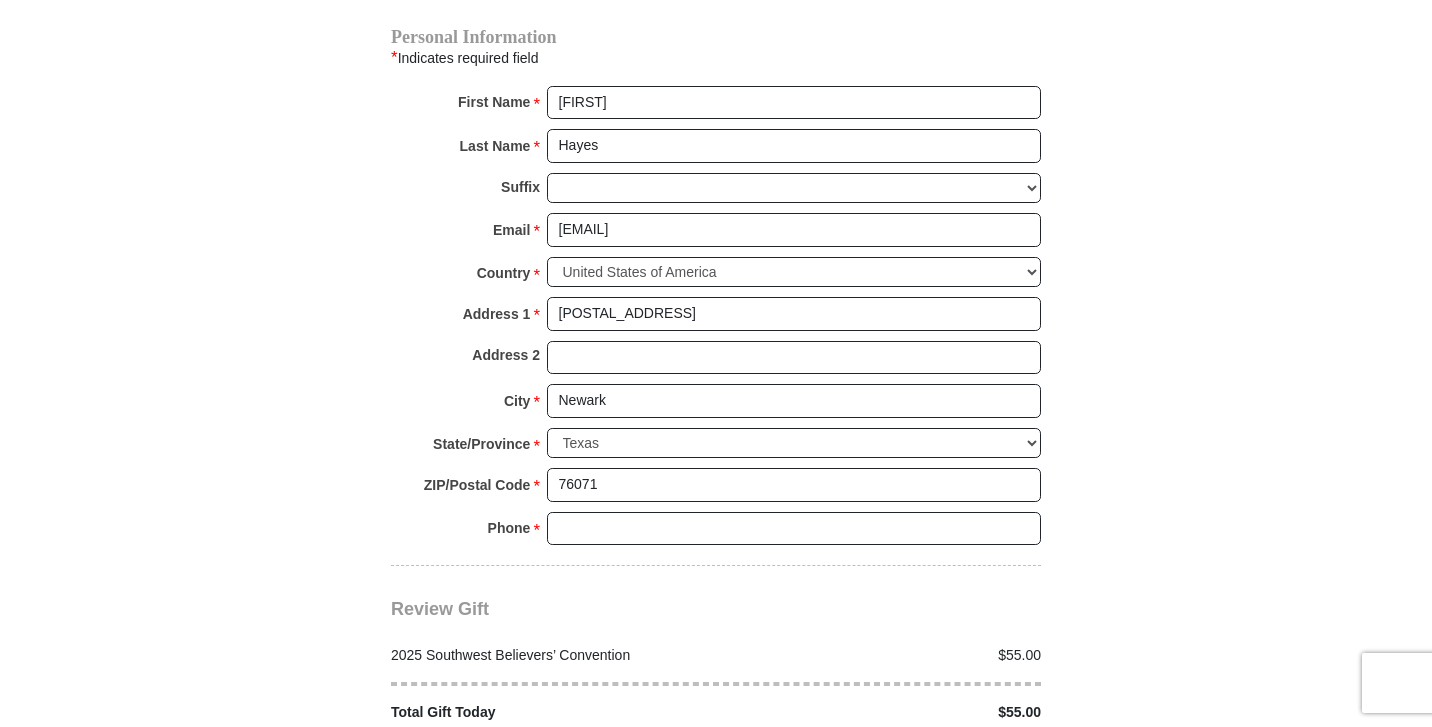 scroll, scrollTop: 1426, scrollLeft: 0, axis: vertical 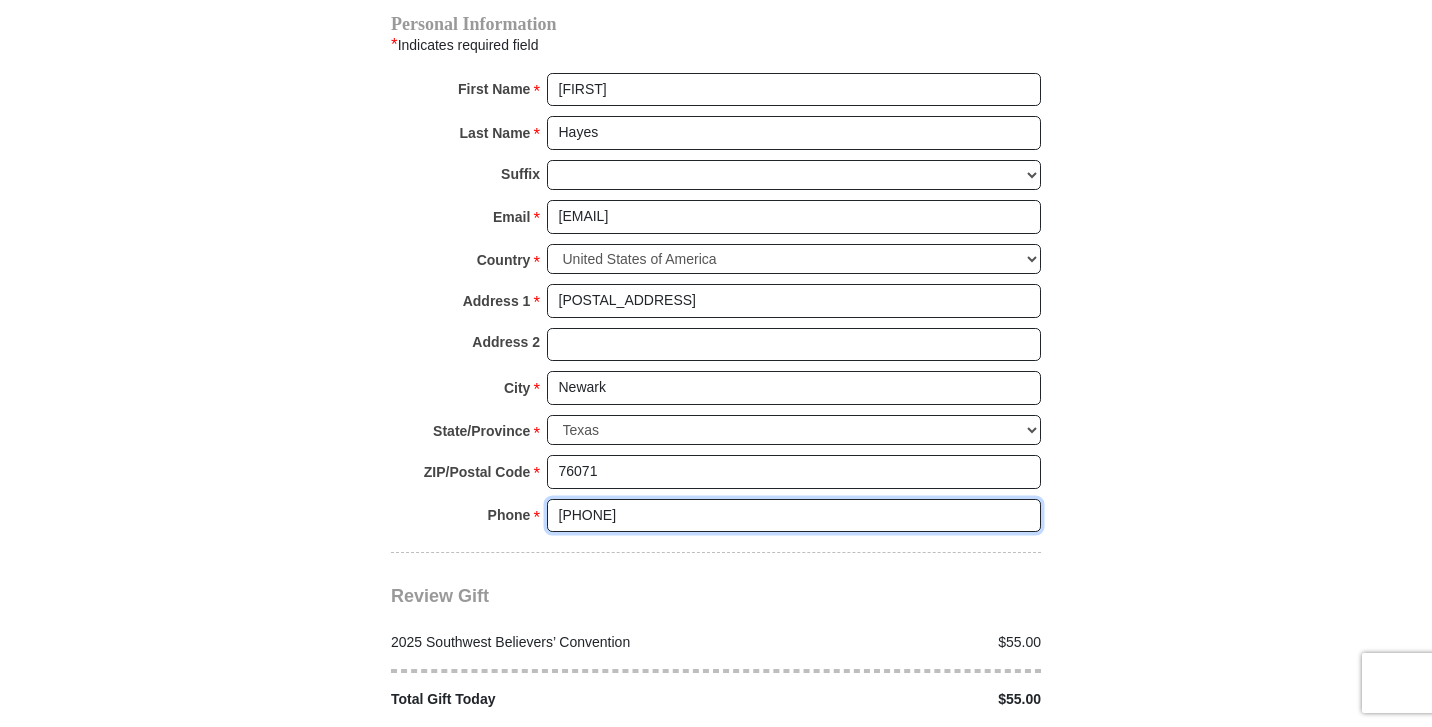 type on "8173539124" 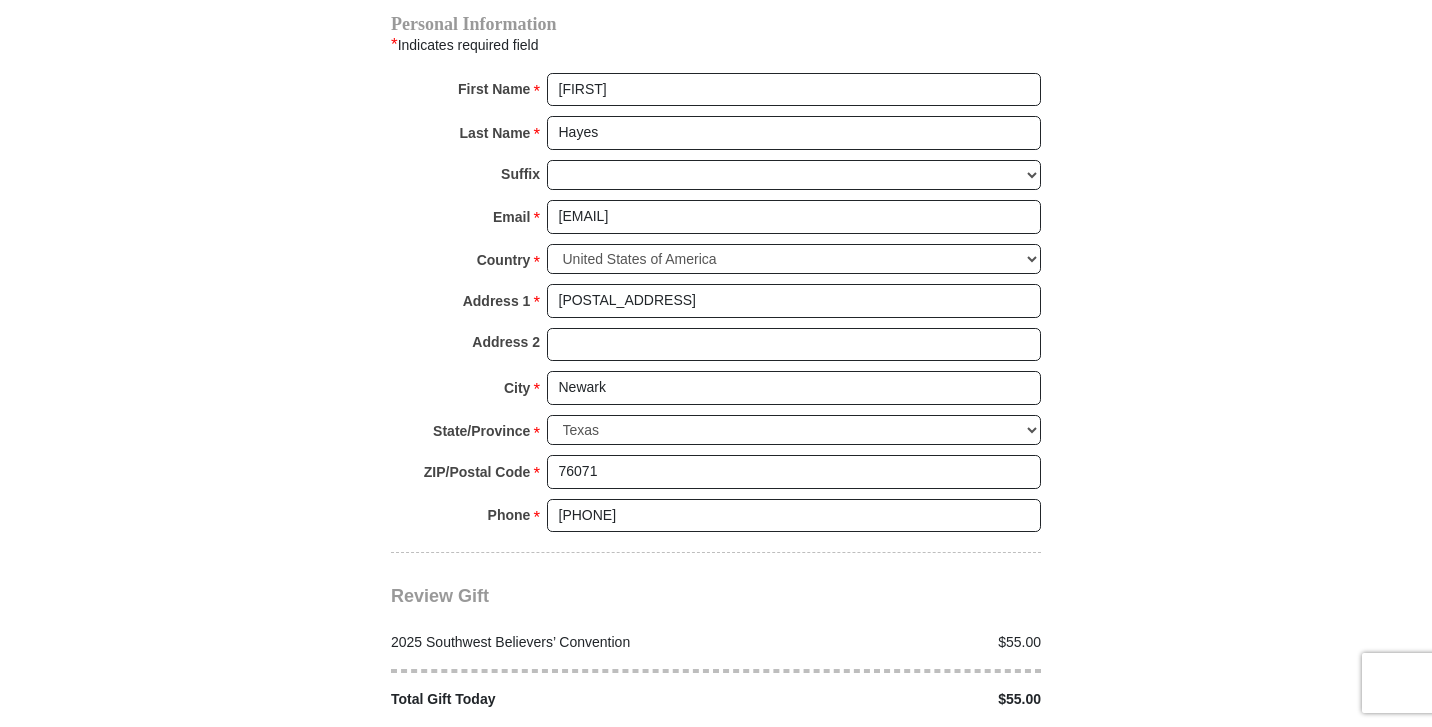 click on "2025 Southwest Believers’ Convention
When you give, you're helping us accomplish our God-given mission of maturing believers all over the world in the use of their faith—using every available voice. We're committed to broadcasting the voice of victory via live events, television, radio, podcasts, websites, social media and much more. One Word from God can change someone’s life forever, and you can be a part of making it happen! Help people experience how one word from God can change their lives—forever!
Enter Your Giving Amount - (U.S. Dollars Only)
Amount must be a valid number
$25 $" at bounding box center [716, -223] 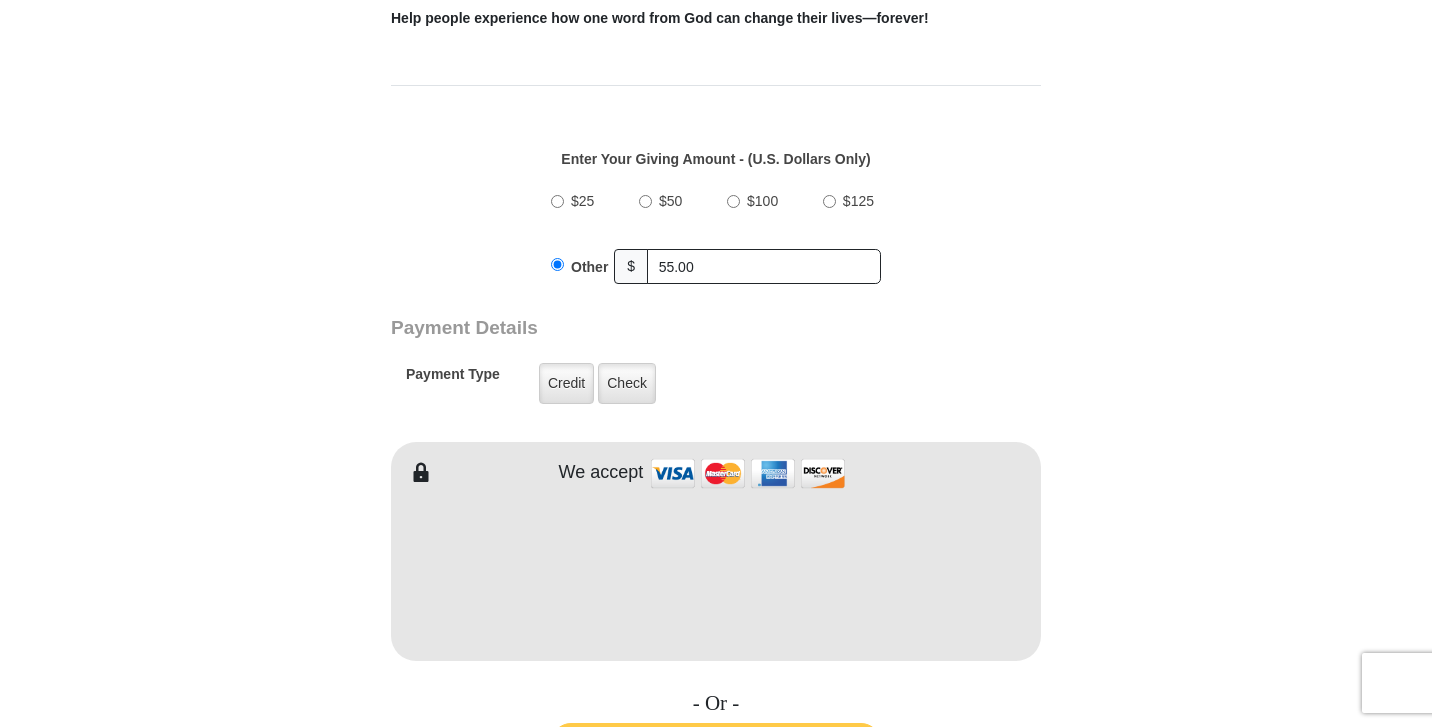 scroll, scrollTop: 592, scrollLeft: 0, axis: vertical 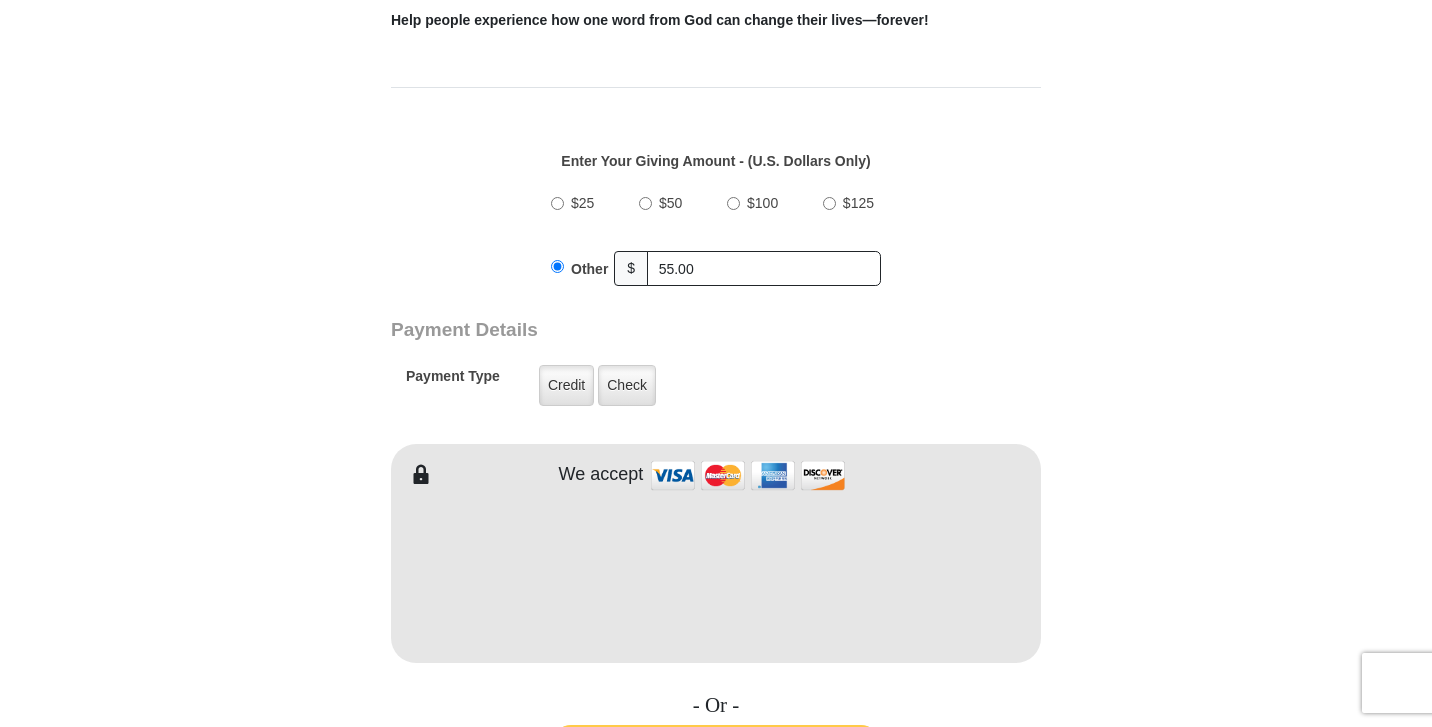 drag, startPoint x: 1076, startPoint y: 515, endPoint x: 1133, endPoint y: 532, distance: 59.48109 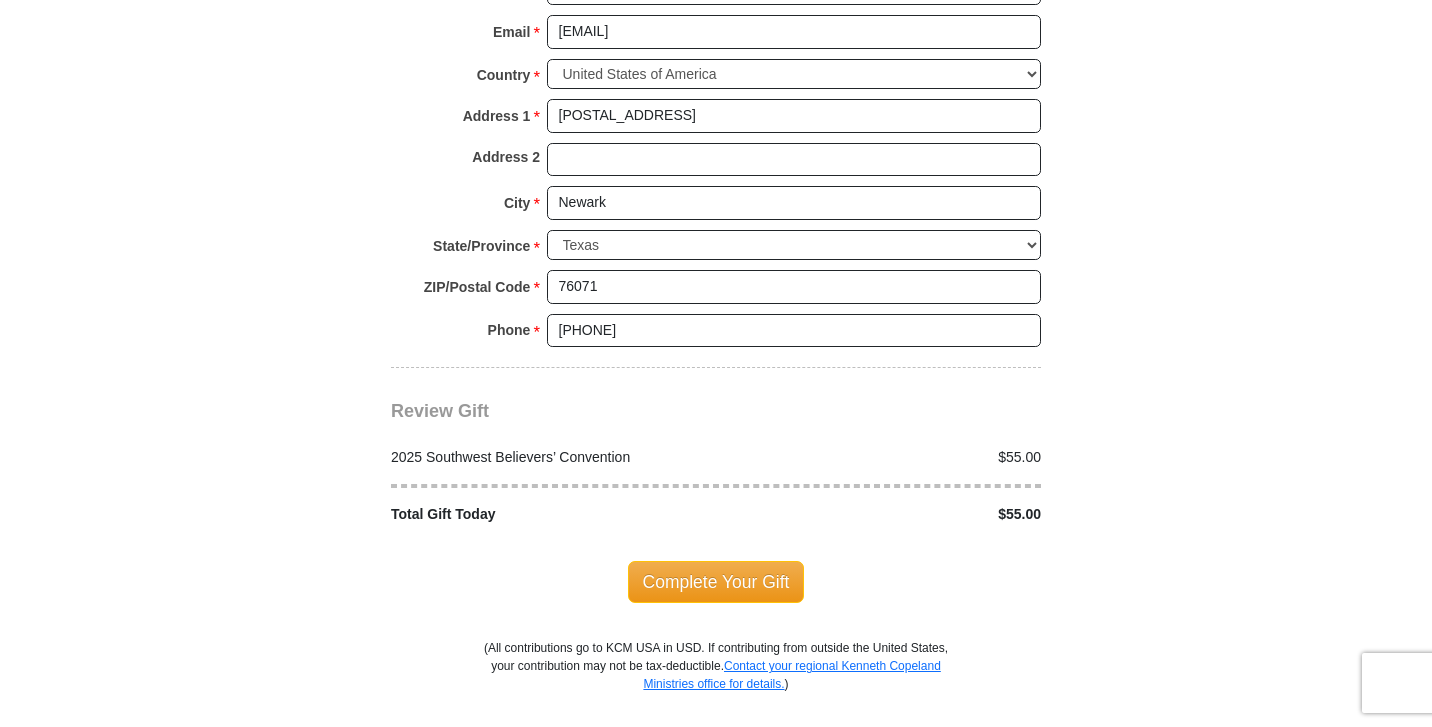 scroll, scrollTop: 1614, scrollLeft: 0, axis: vertical 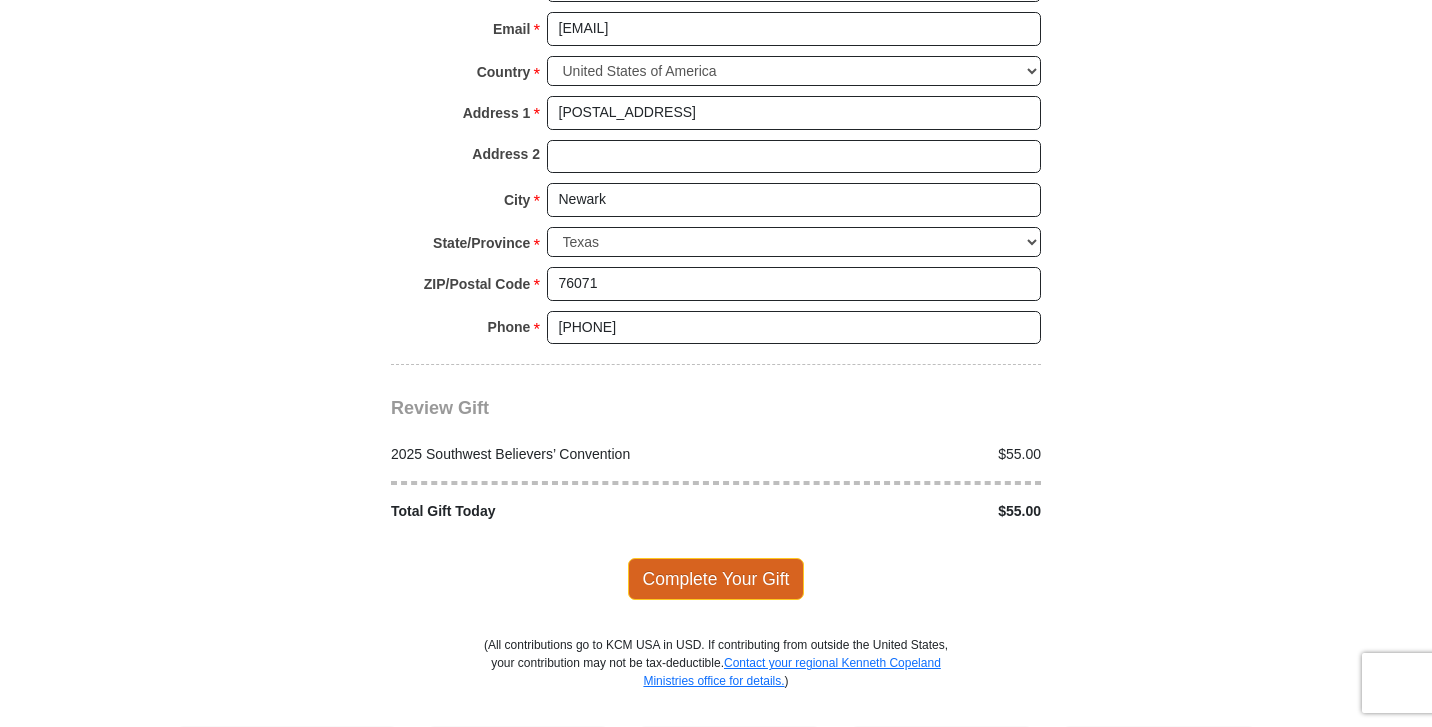 click on "Complete Your Gift" at bounding box center (716, 579) 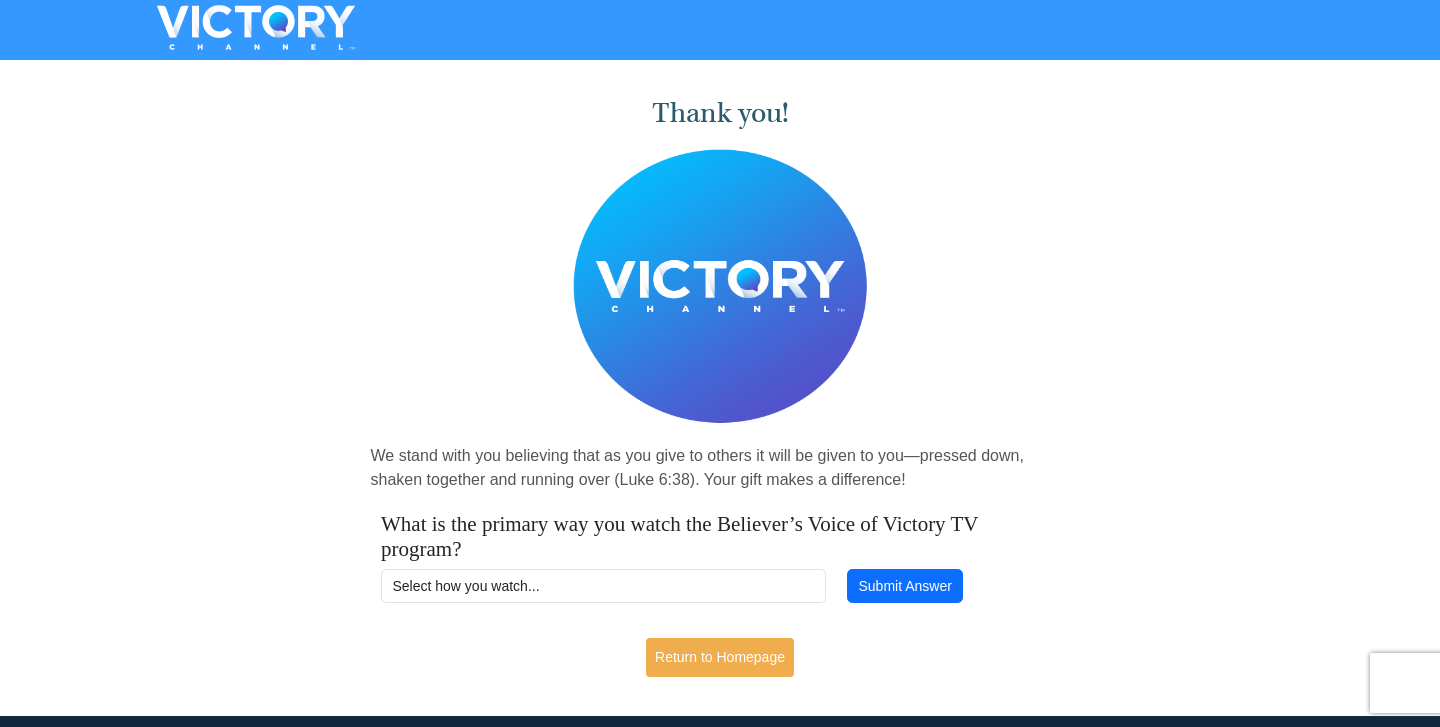 scroll, scrollTop: 0, scrollLeft: 0, axis: both 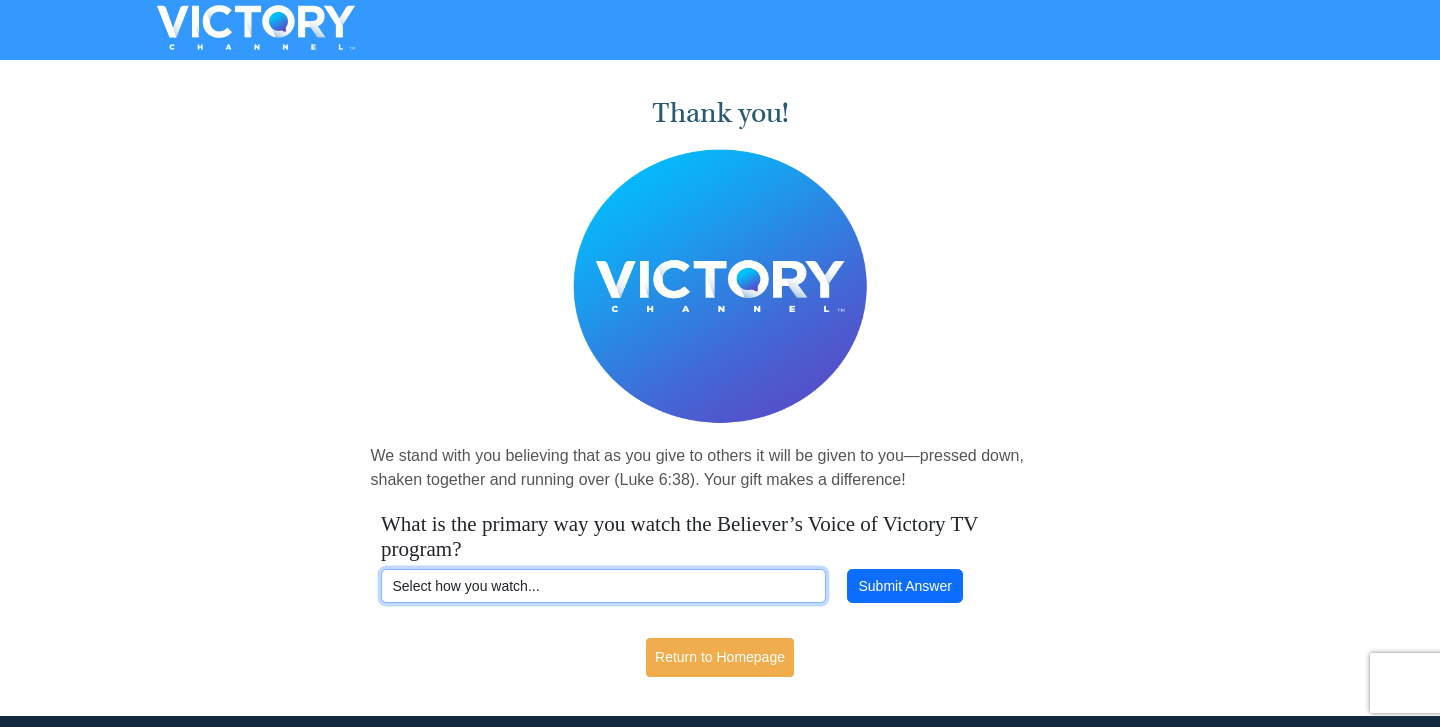select on "KCM.ORG" 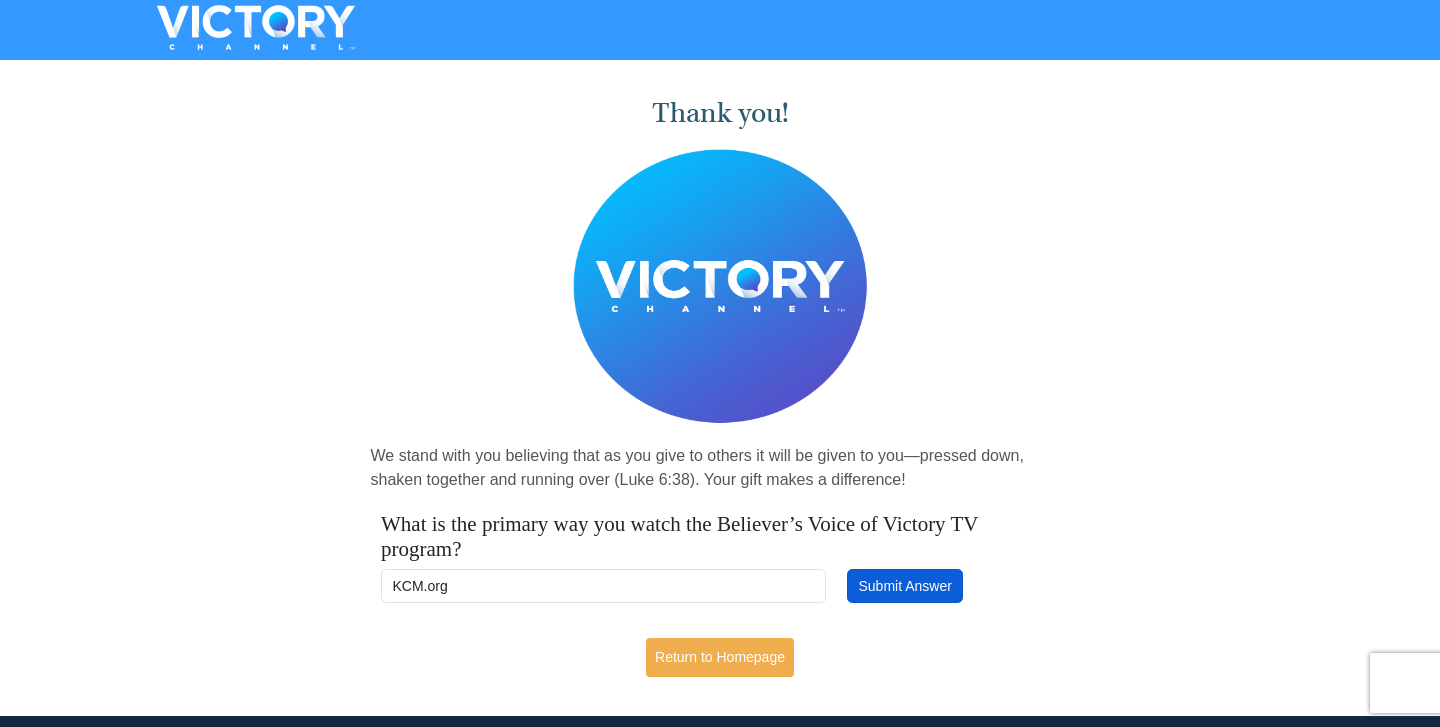 click on "Submit Answer" at bounding box center (905, 586) 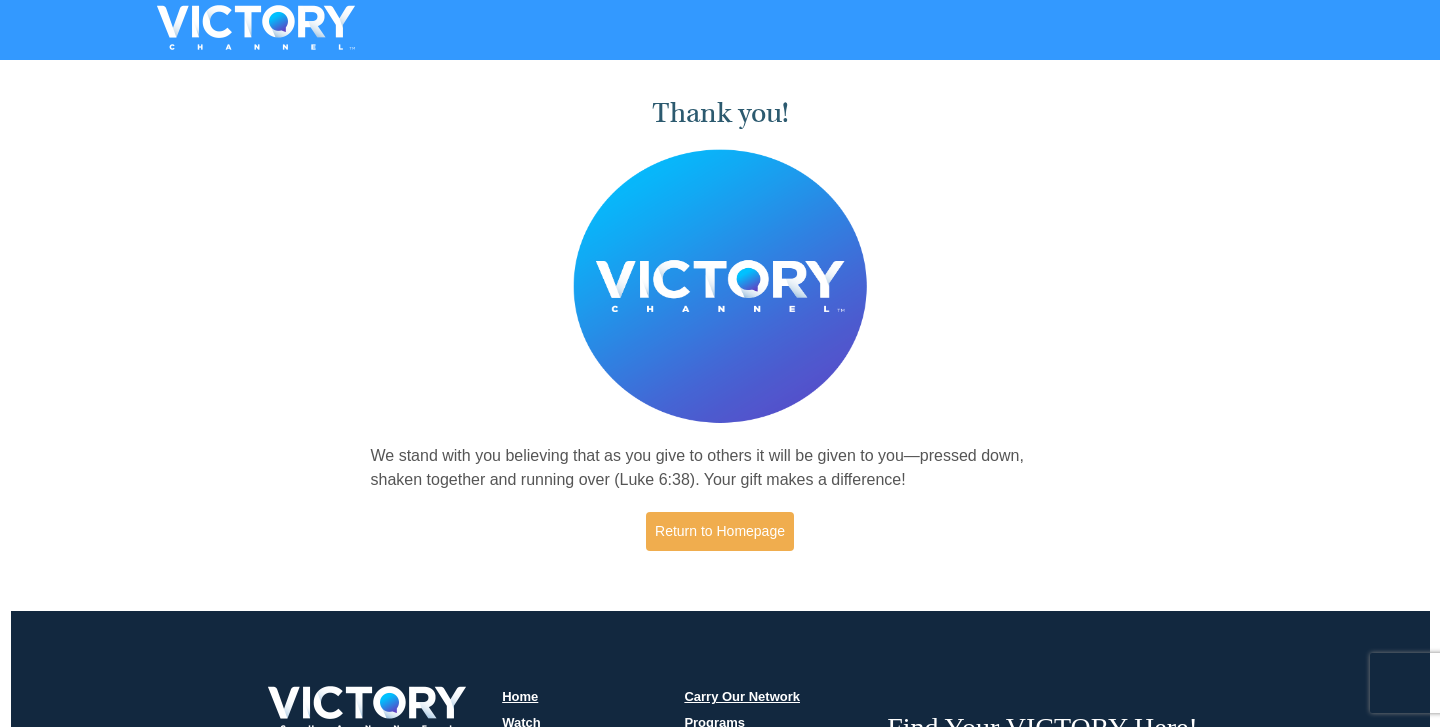 scroll, scrollTop: 0, scrollLeft: 0, axis: both 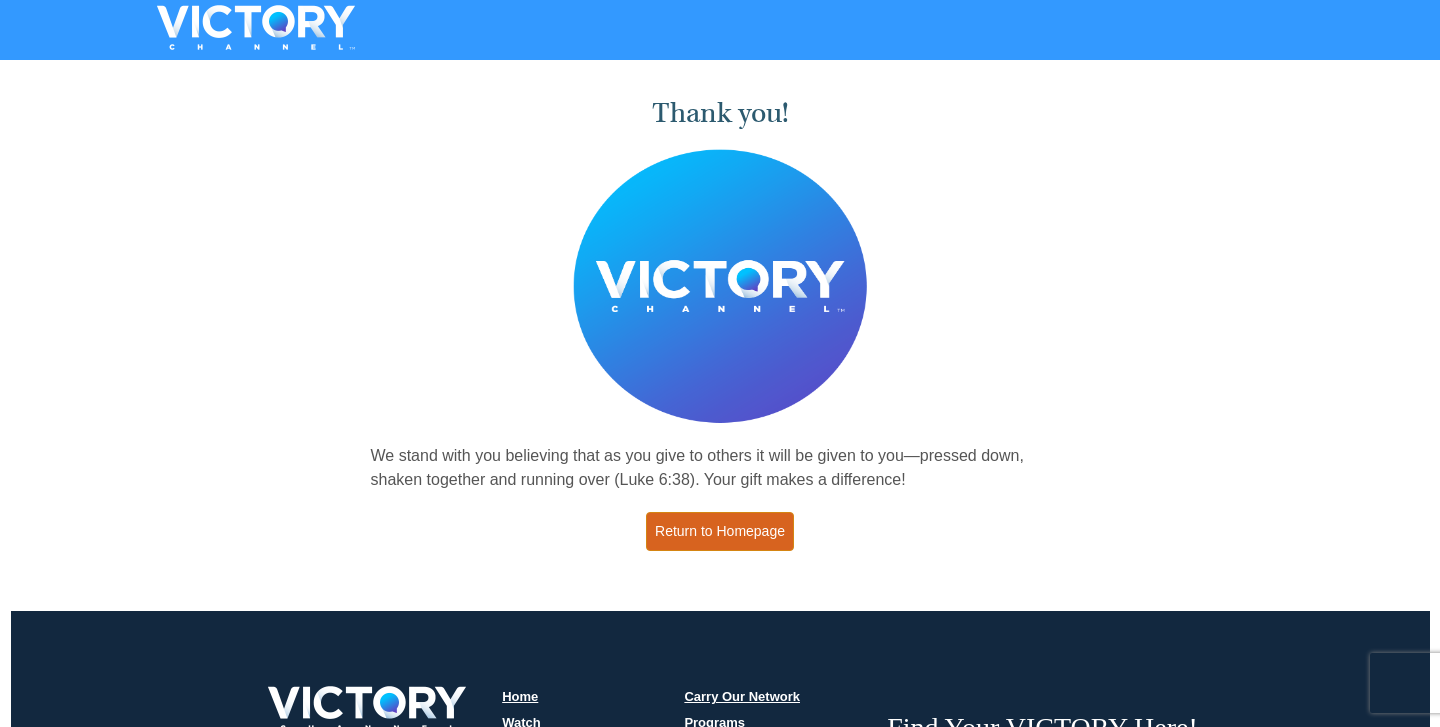 click on "Return to Homepage" at bounding box center (720, 531) 